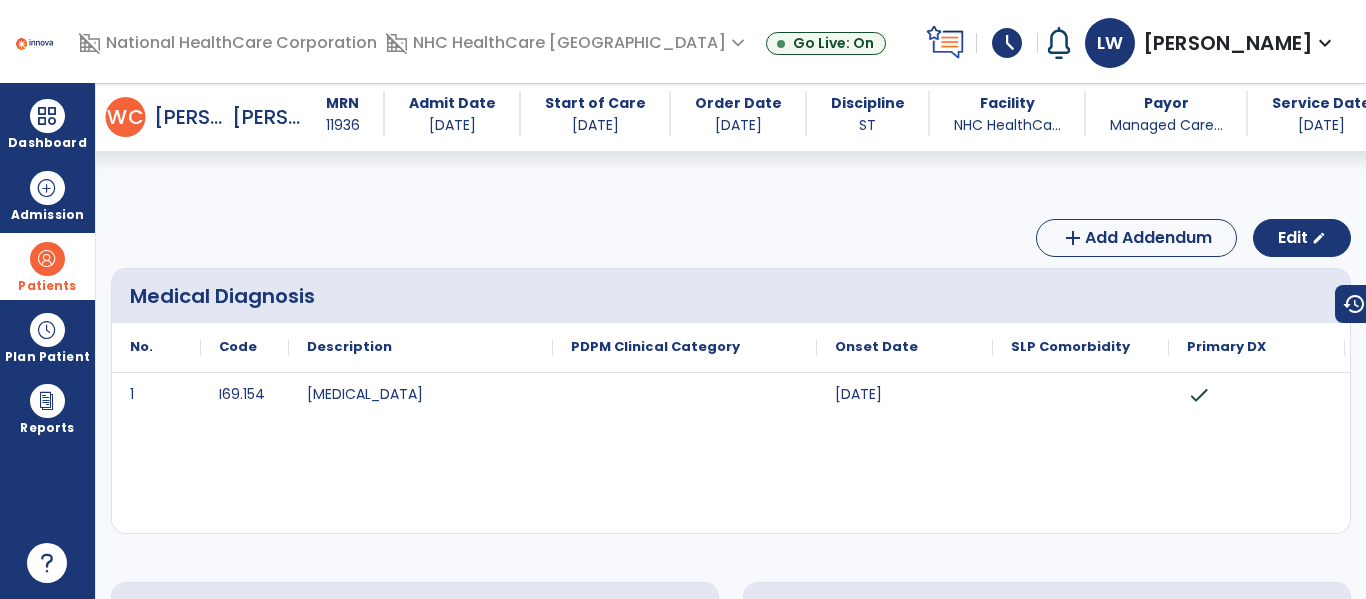 scroll, scrollTop: 0, scrollLeft: 0, axis: both 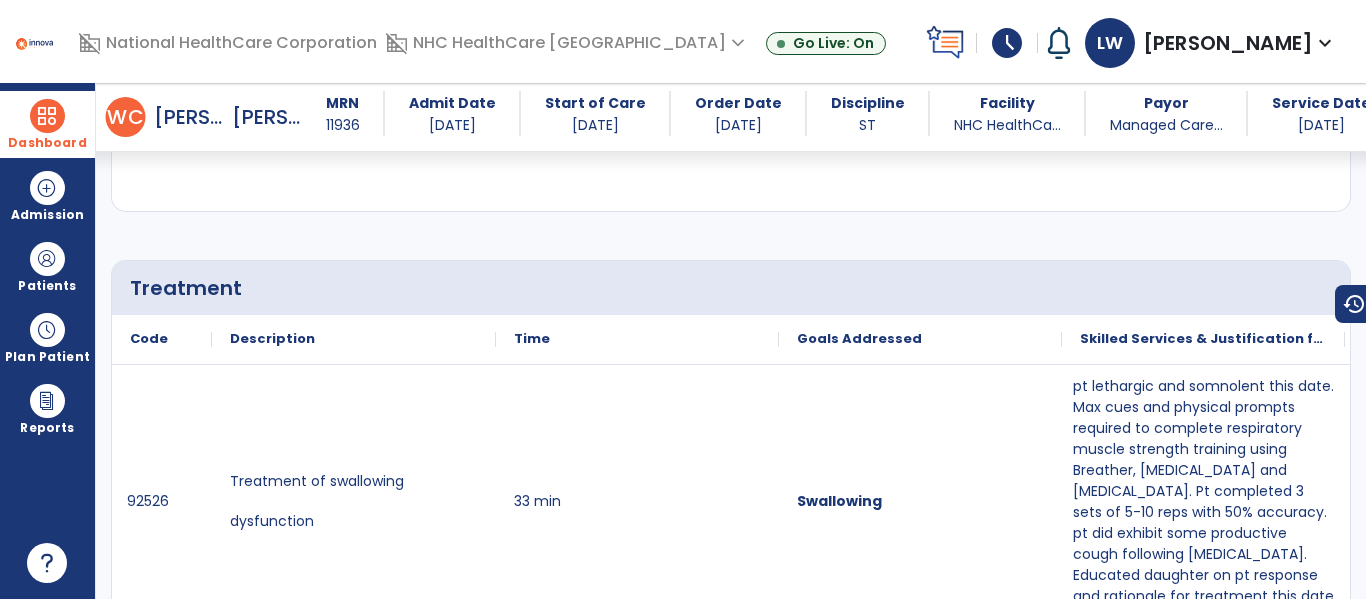 click on "Dashboard" at bounding box center [47, 143] 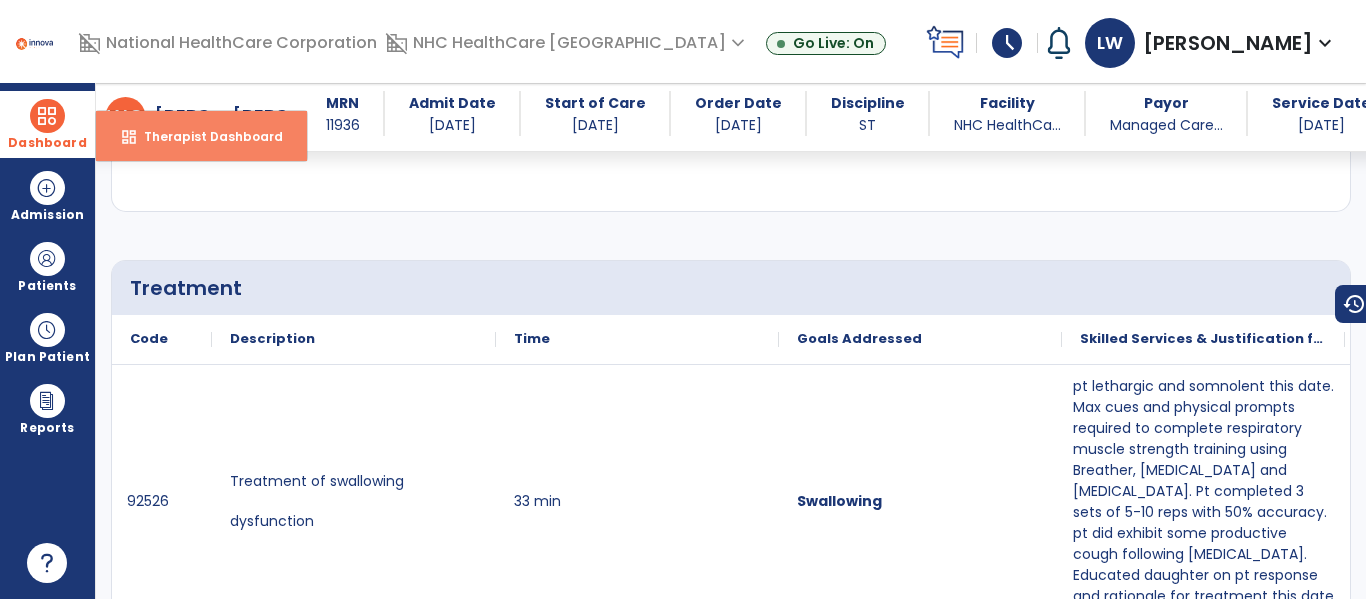 click on "dashboard  Therapist Dashboard" at bounding box center [201, 136] 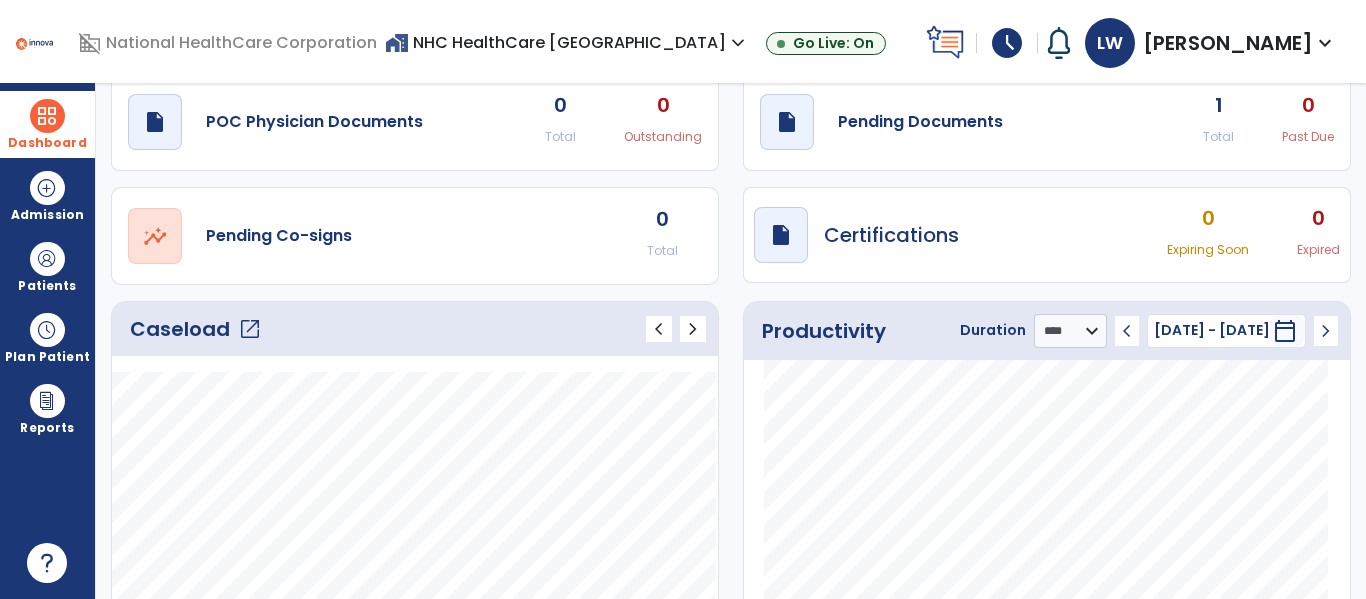 scroll, scrollTop: 0, scrollLeft: 0, axis: both 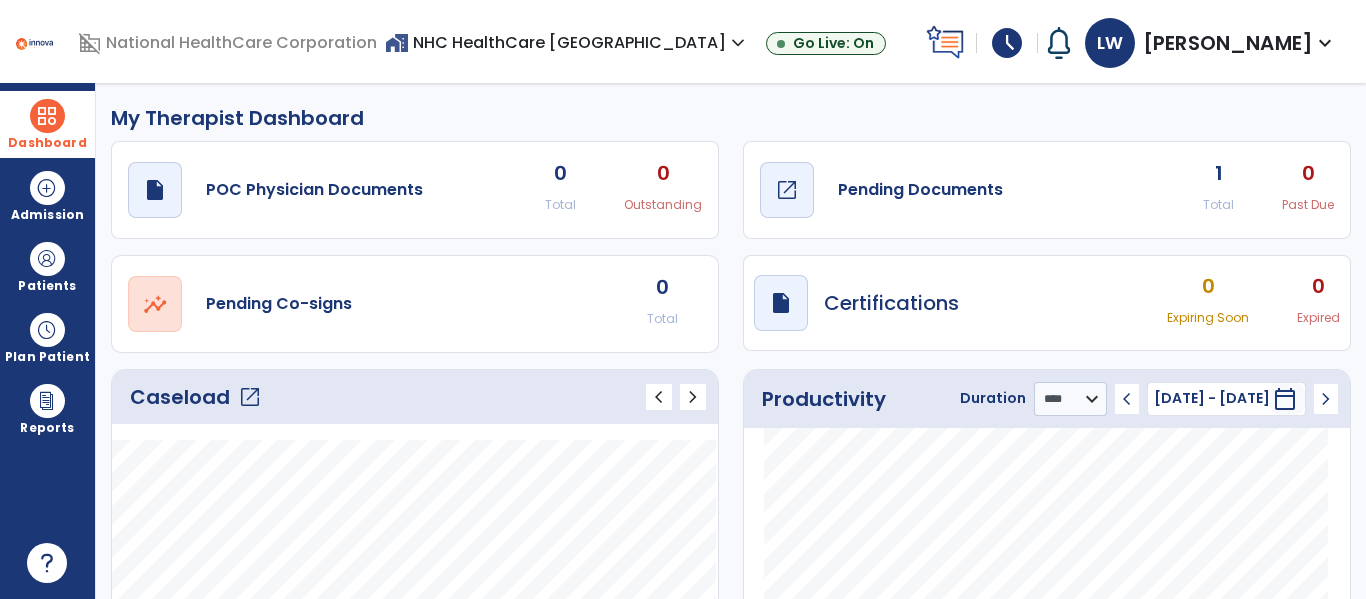 click on "open_in_new" 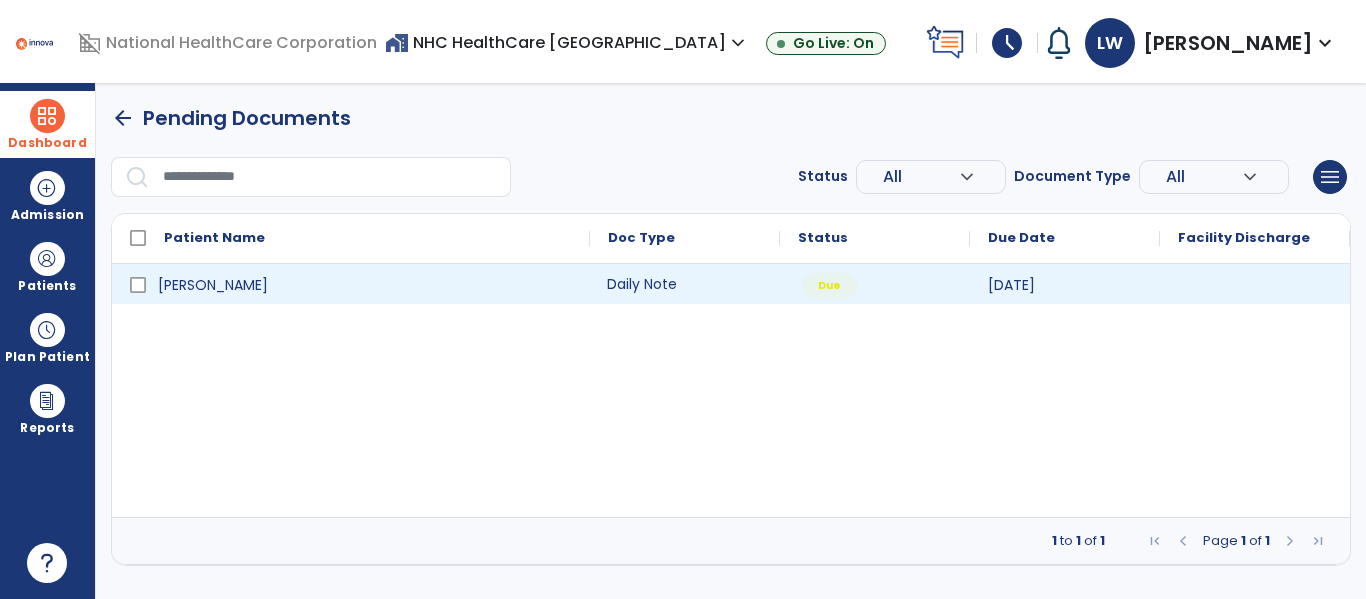 click on "Daily Note" at bounding box center [685, 284] 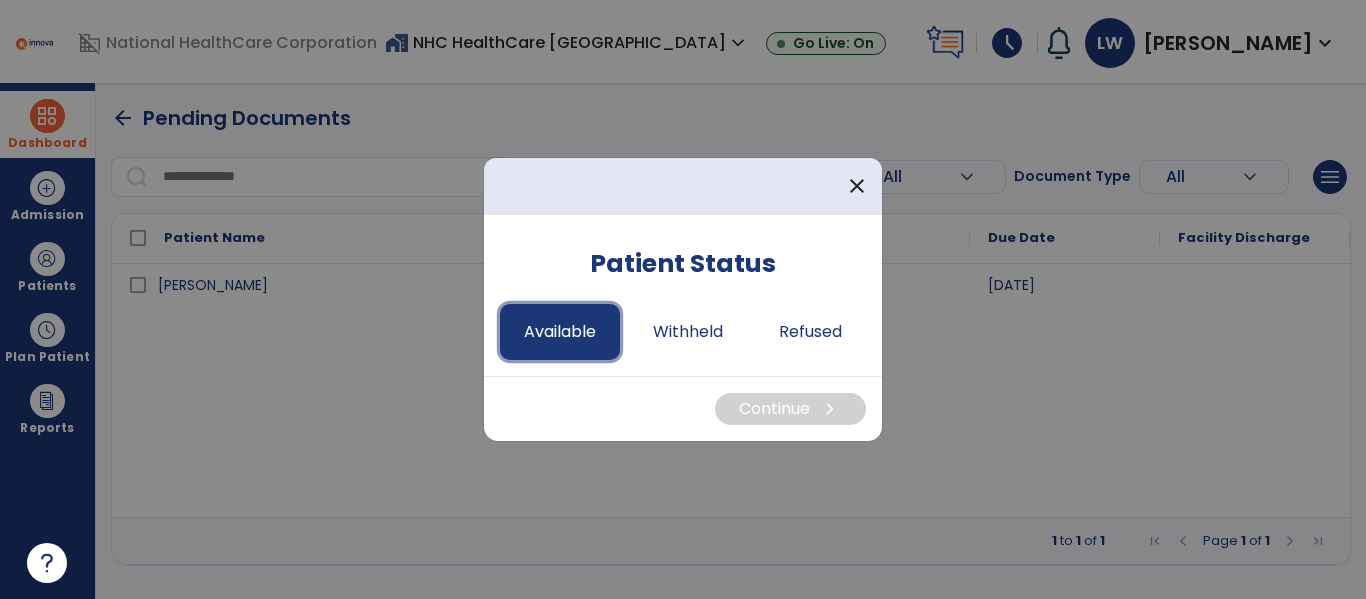 click on "Available" at bounding box center [560, 332] 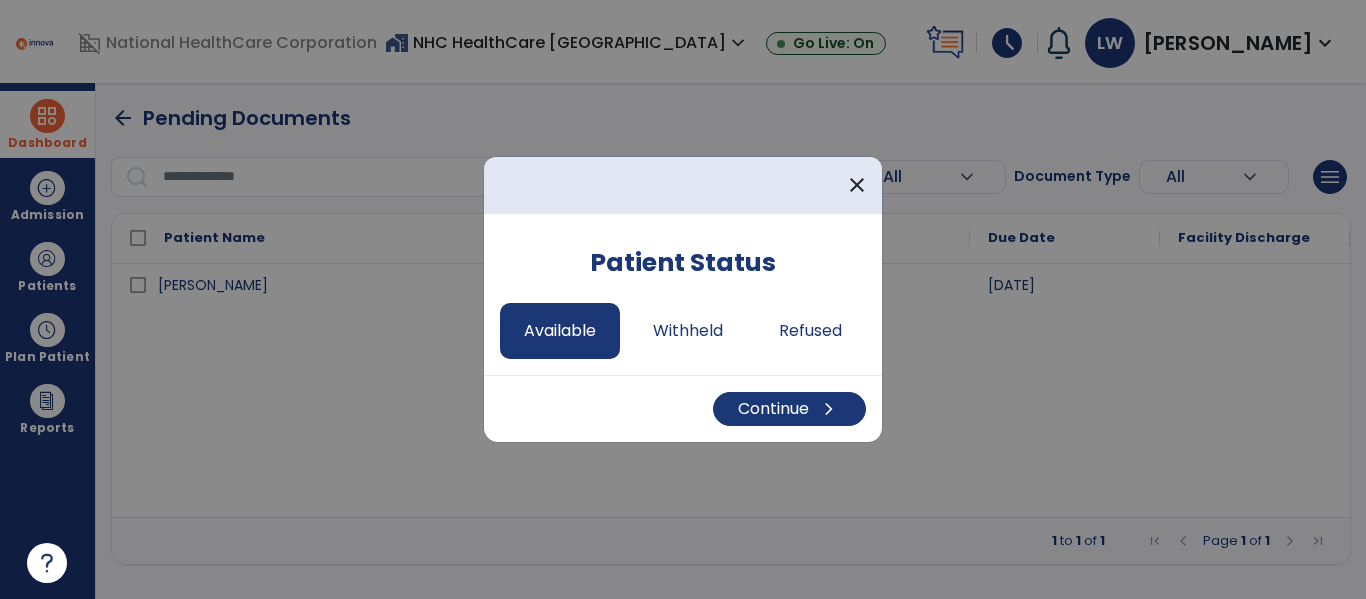 click on "Continue   chevron_right" at bounding box center (683, 408) 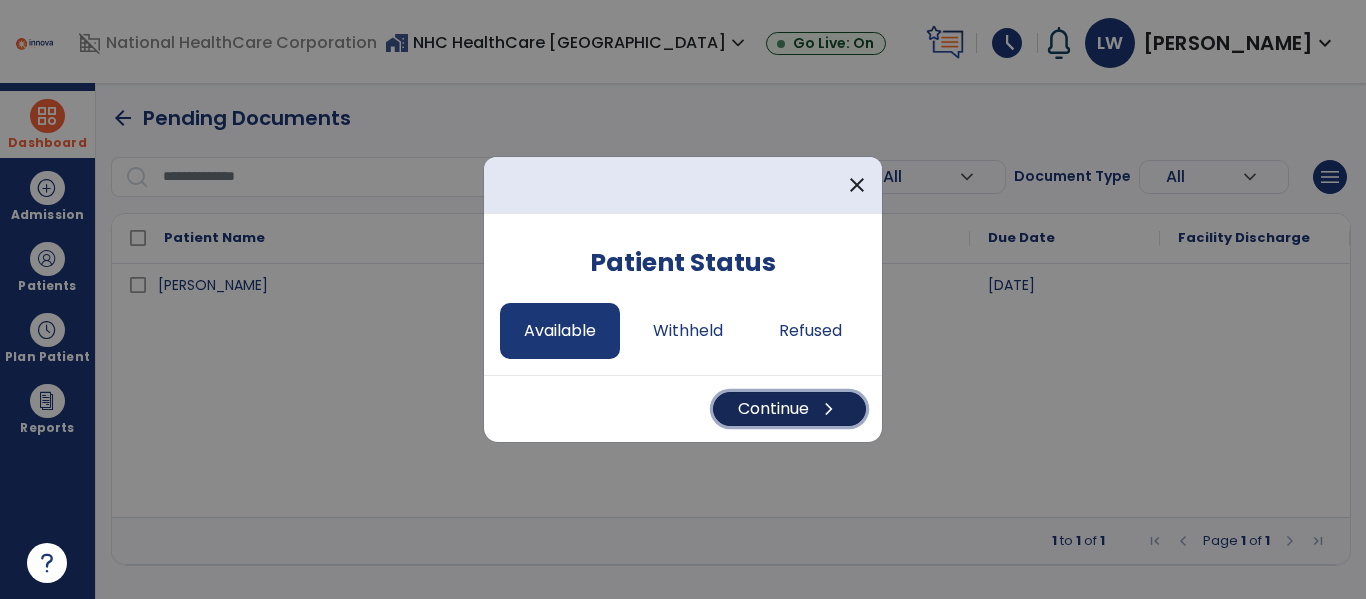 click on "Continue   chevron_right" at bounding box center [789, 409] 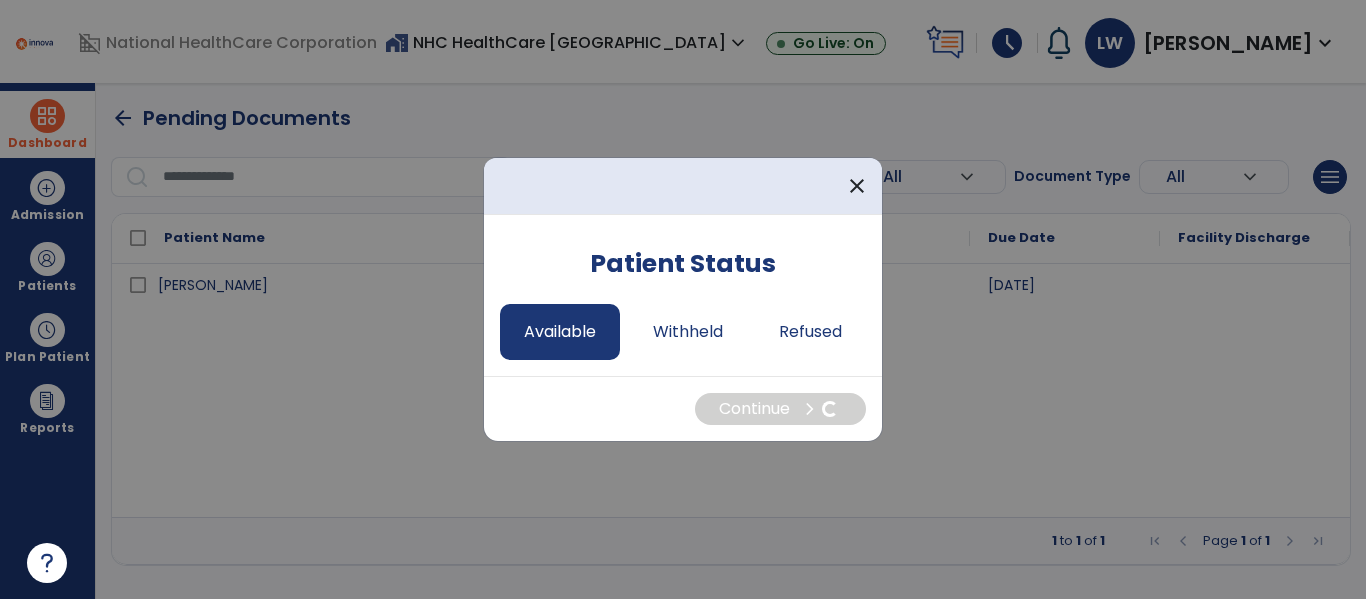 select on "*" 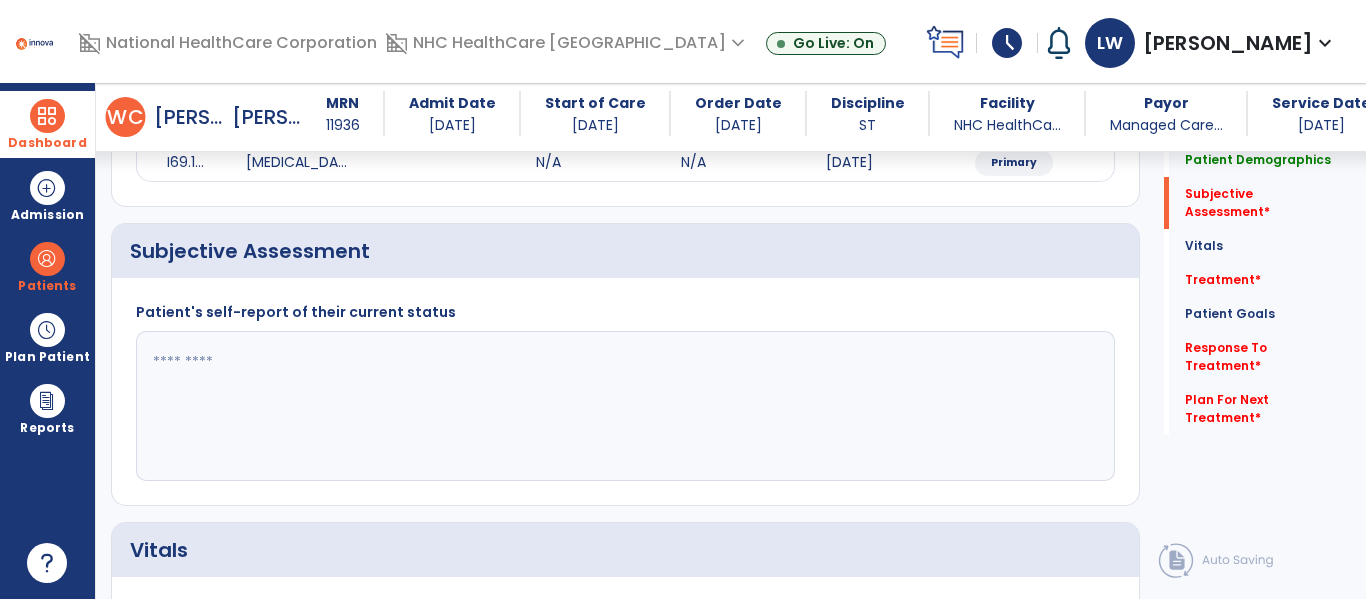 scroll, scrollTop: 306, scrollLeft: 0, axis: vertical 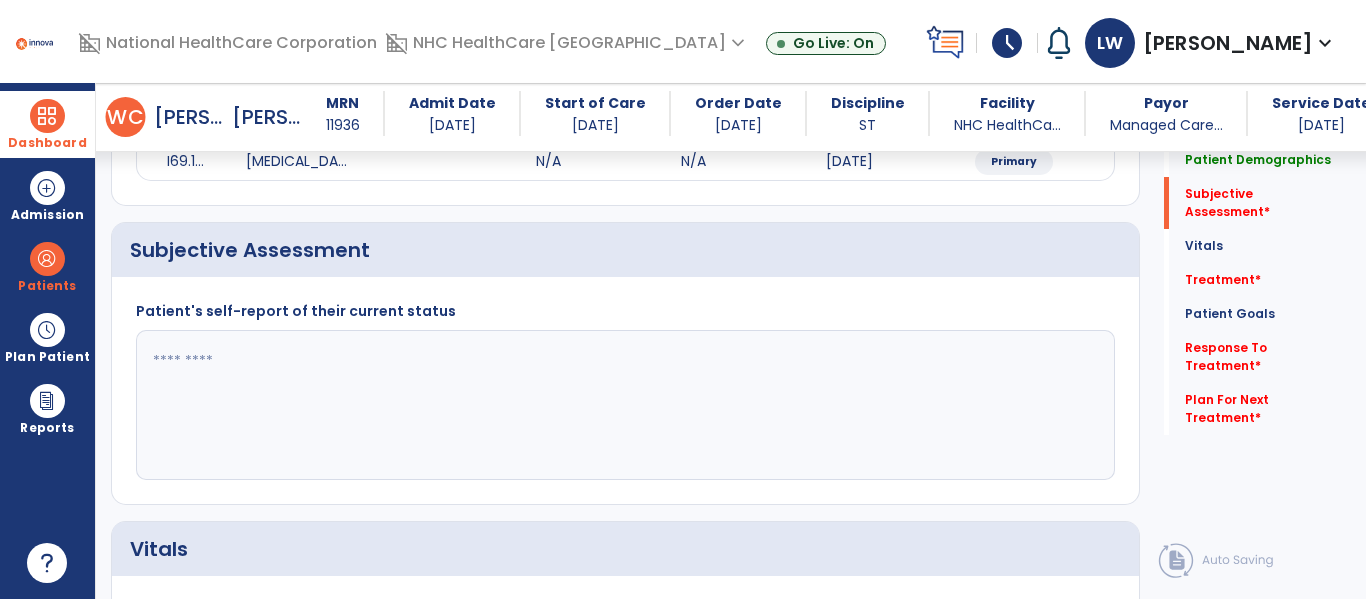 click 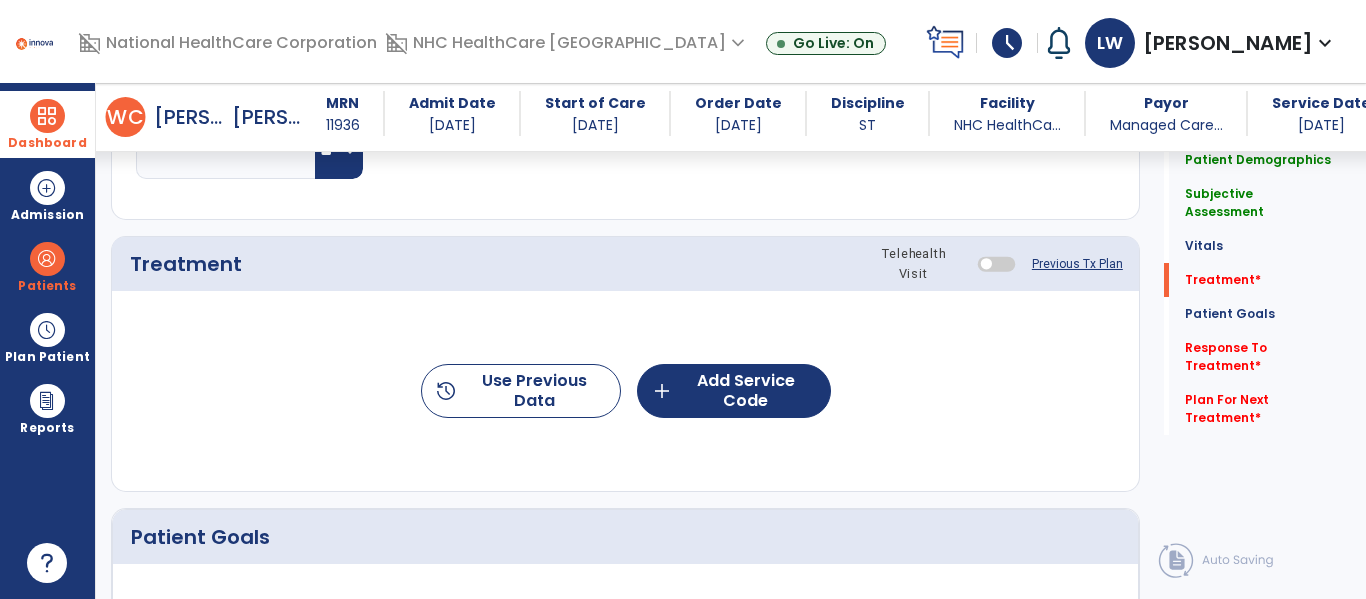 scroll, scrollTop: 1035, scrollLeft: 0, axis: vertical 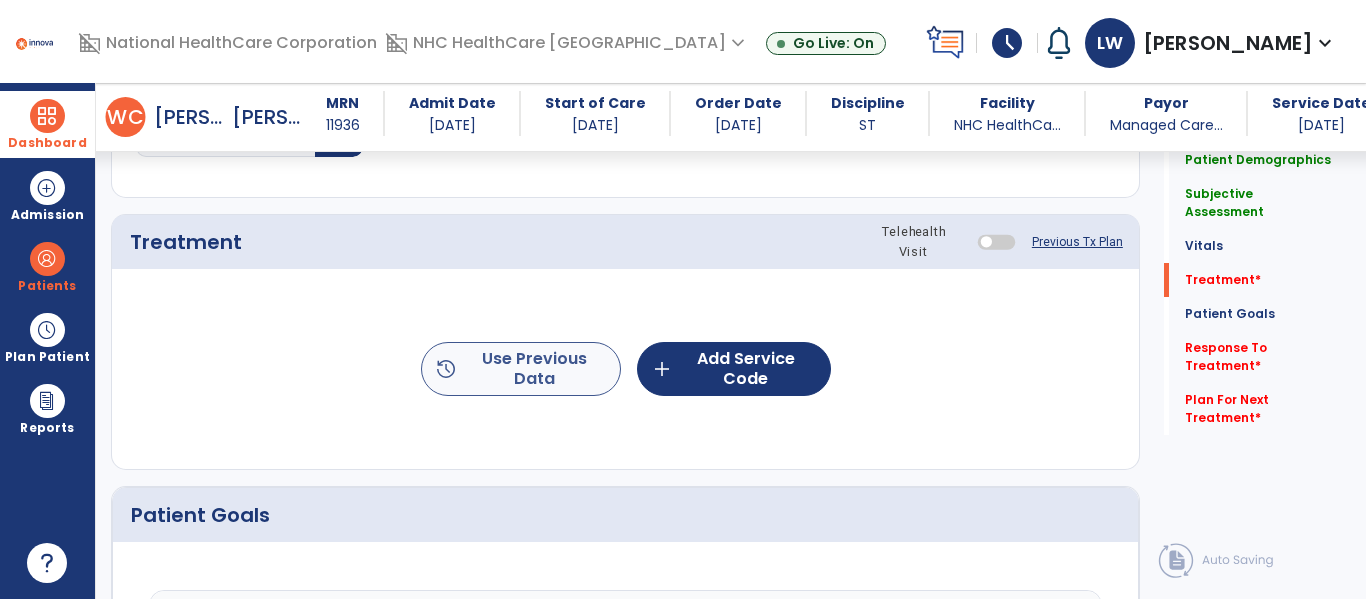 type on "**********" 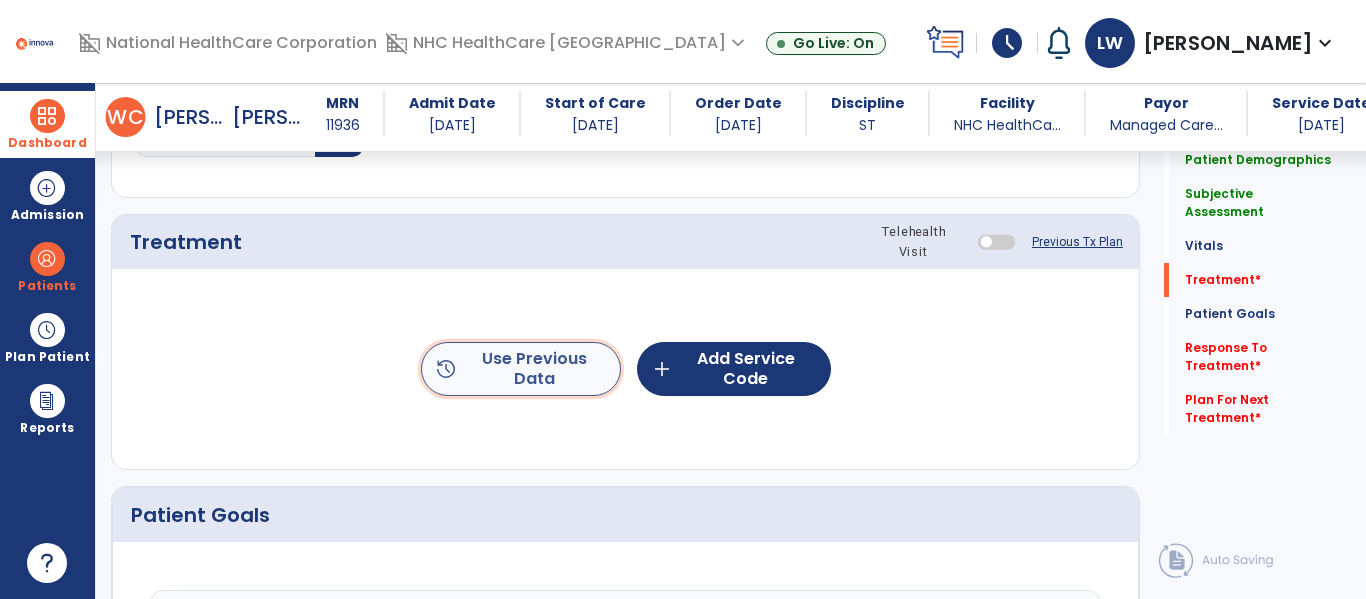 click on "history" 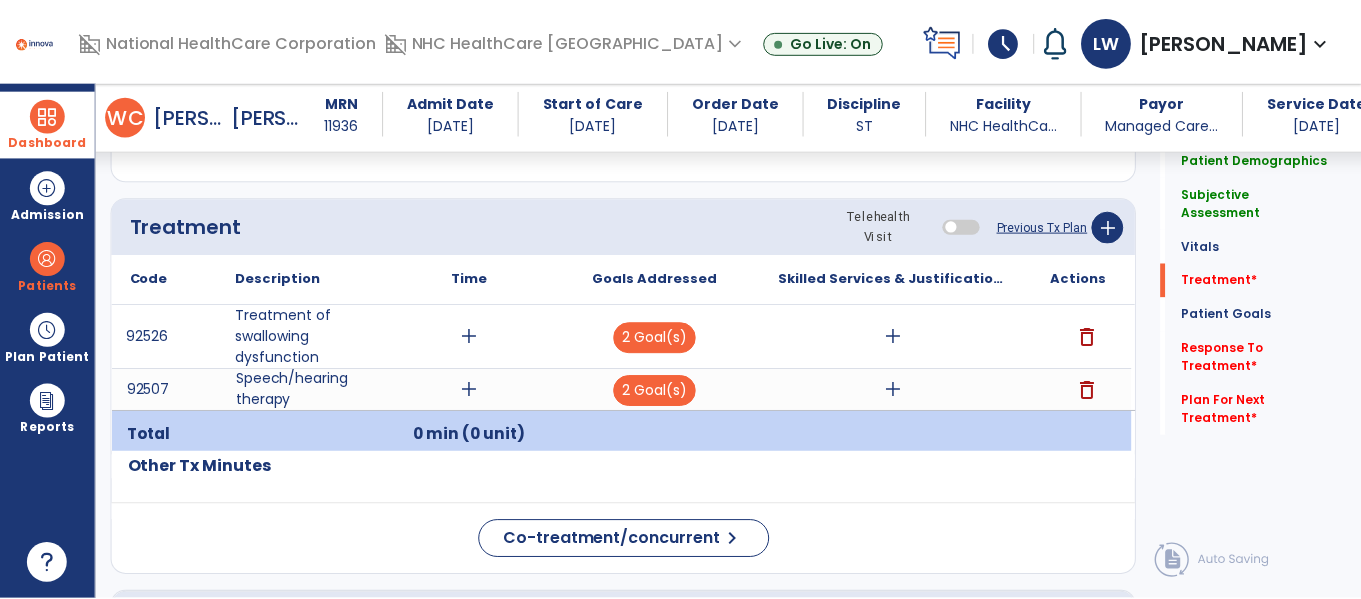 scroll, scrollTop: 1052, scrollLeft: 0, axis: vertical 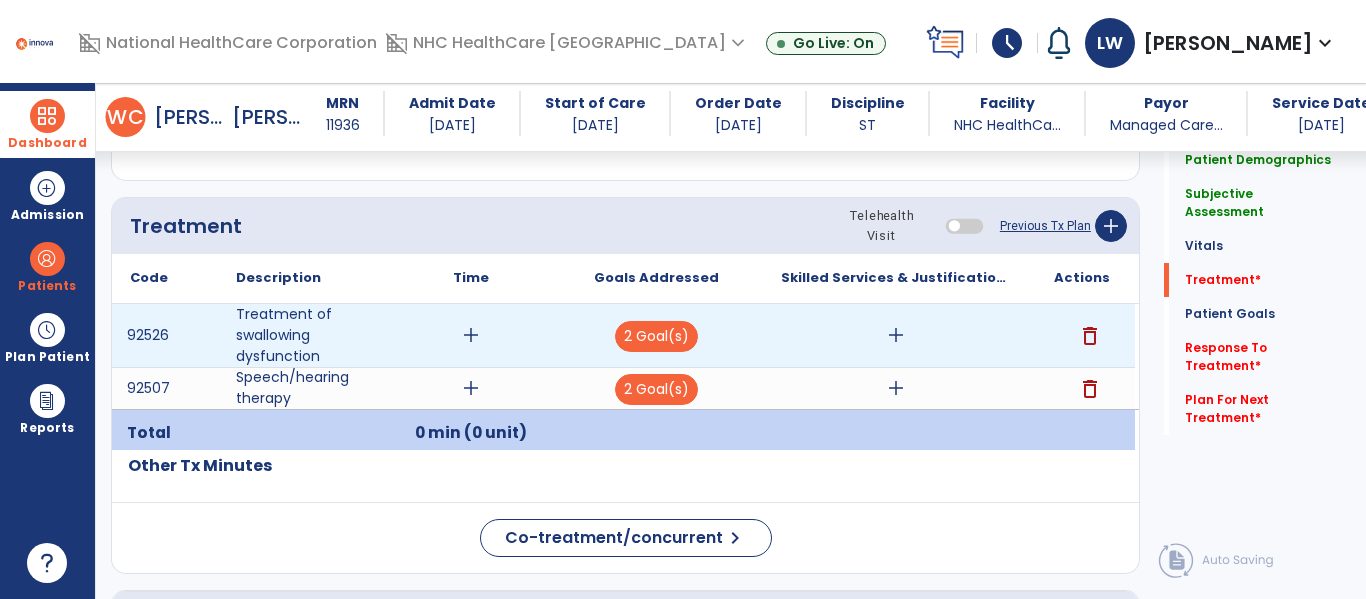 click on "add" at bounding box center [471, 335] 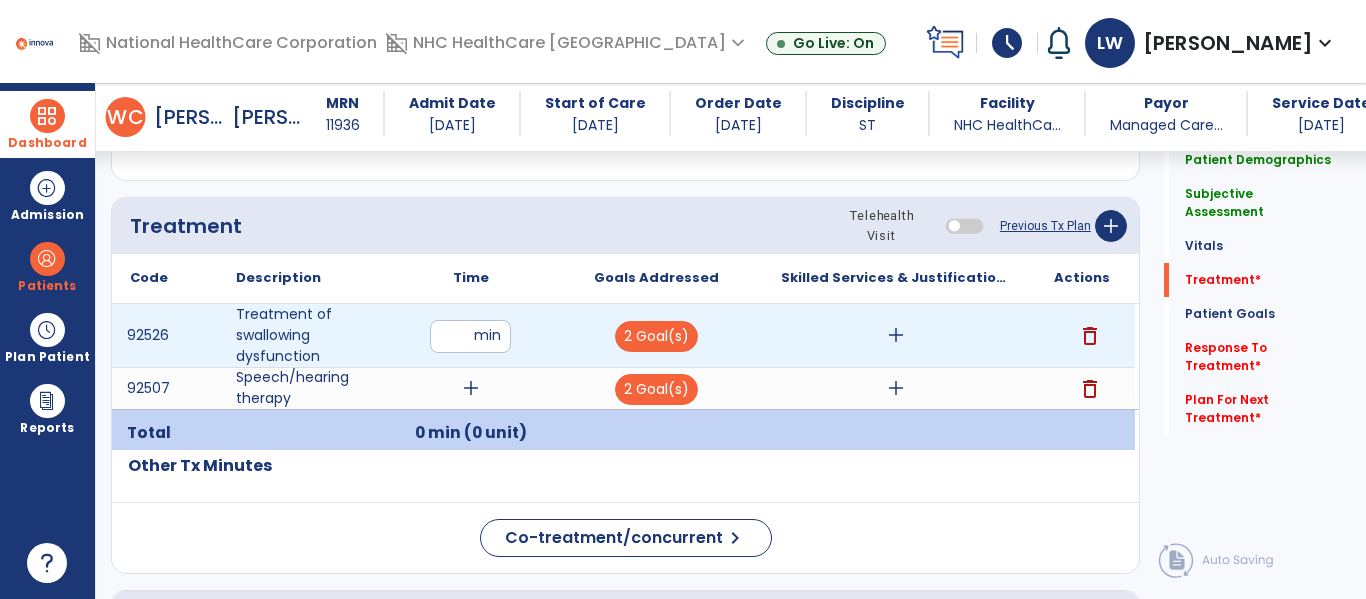type on "**" 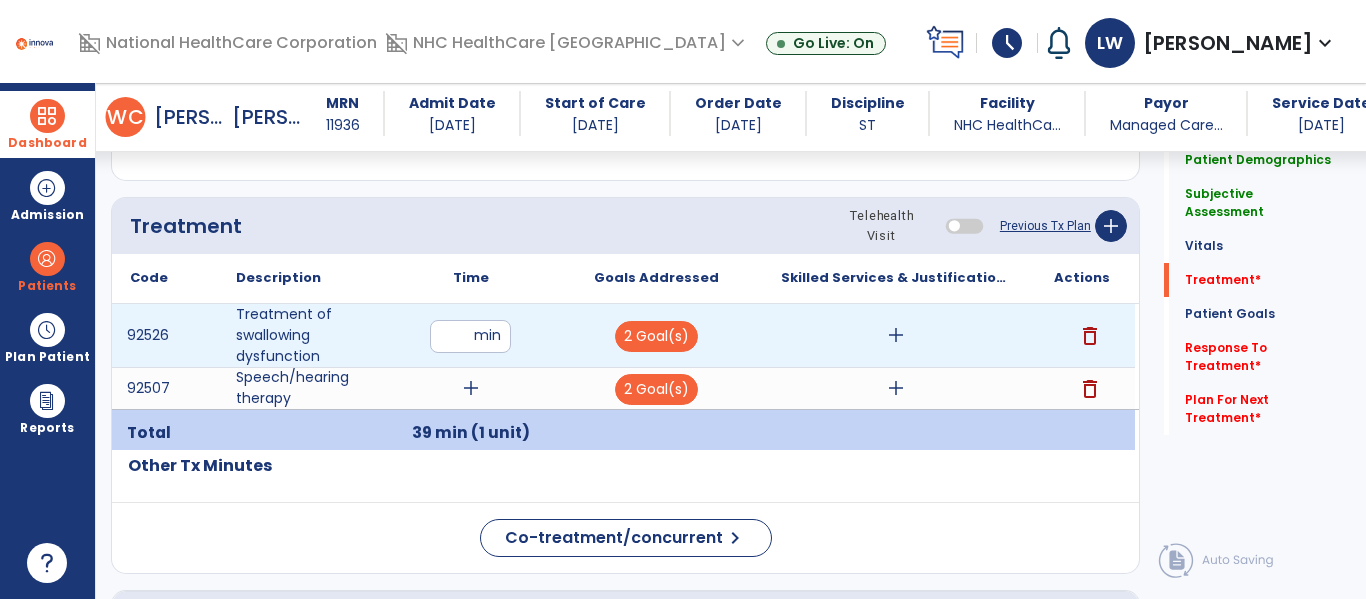 click on "add" at bounding box center [896, 335] 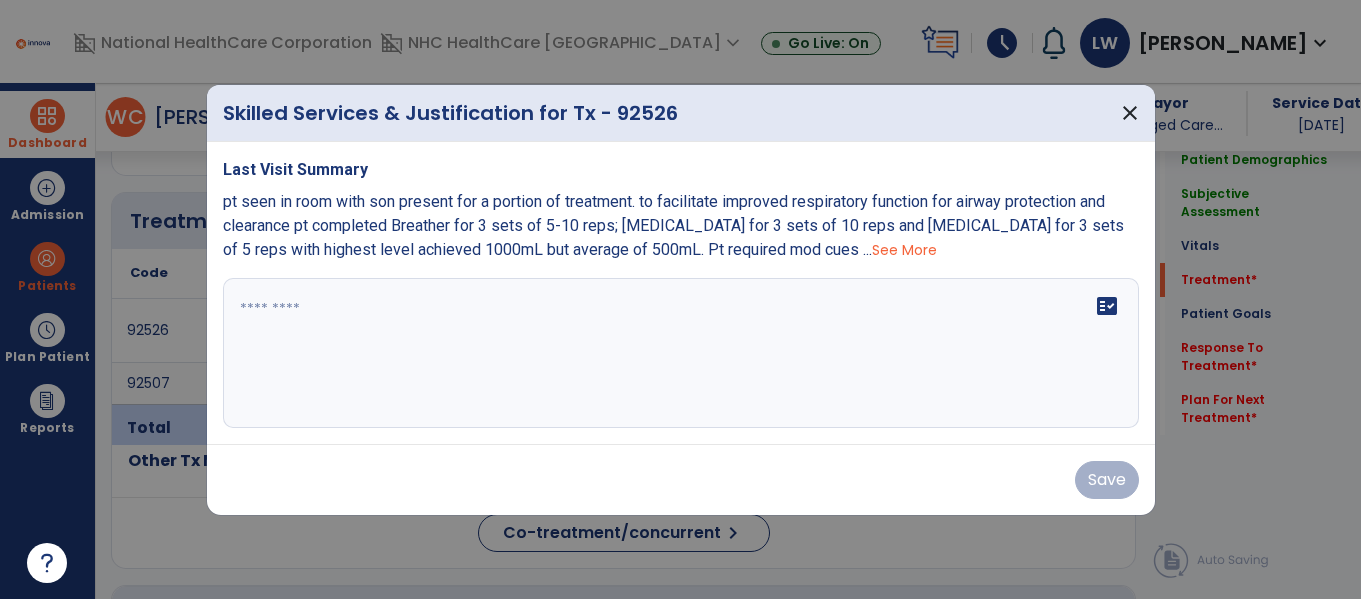 scroll, scrollTop: 1052, scrollLeft: 0, axis: vertical 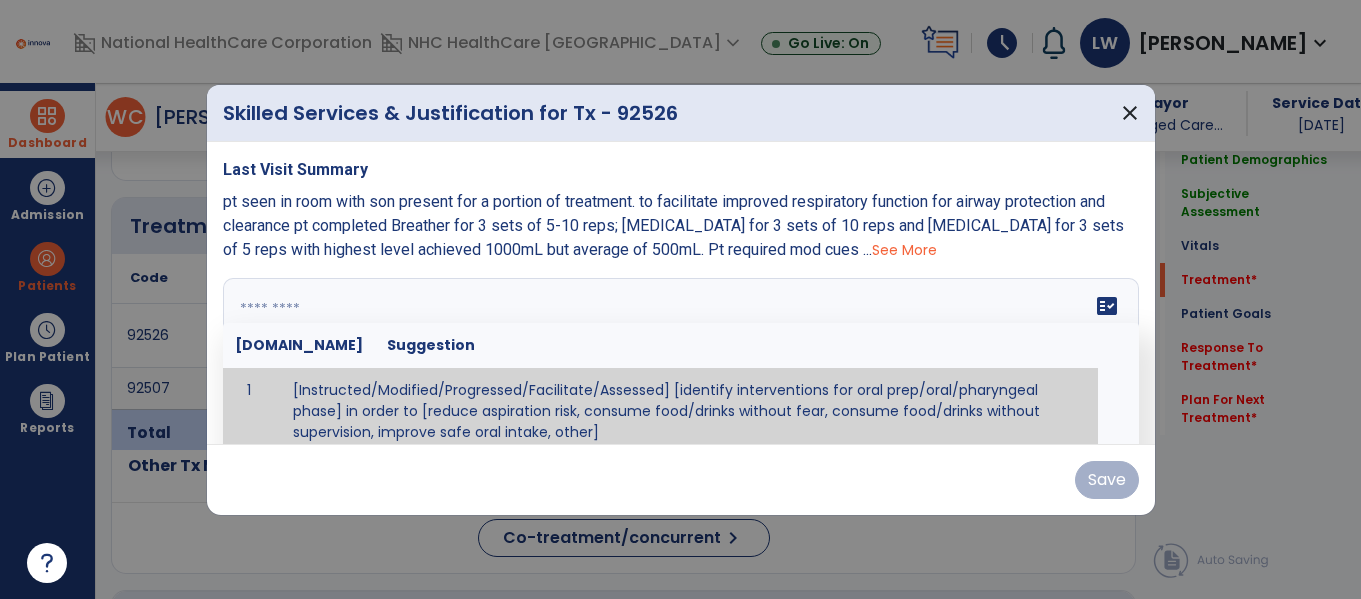 click on "fact_check  [DOMAIN_NAME] Suggestion 1 [Instructed/Modified/Progressed/Facilitate/Assessed] [identify interventions for oral prep/oral/pharyngeal phase] in order to [reduce aspiration risk, consume food/drinks without fear, consume food/drinks without supervision, improve safe oral intake, other] 2 [Instructed/Modified/Progressed/Facilitate/Assessed] [identify compensatory methods such as alternating bites/sips, effortful swallow, other] in order to [reduce aspiration risk, consume food/drinks without fear, consume food/drinks without supervision, improve safe oral intake, other] 3 [Instructed/Modified/Progressed/Assessed] trials of [identify IDDSI Food/Drink Level or NDD Solid/Liquid Level] in order to [reduce aspiration risk, consume food/drinks without fear, consume food/drinks without supervision, improve safe oral intake, other] 4 5 Assessed swallow with administration of [identify test]" at bounding box center (681, 353) 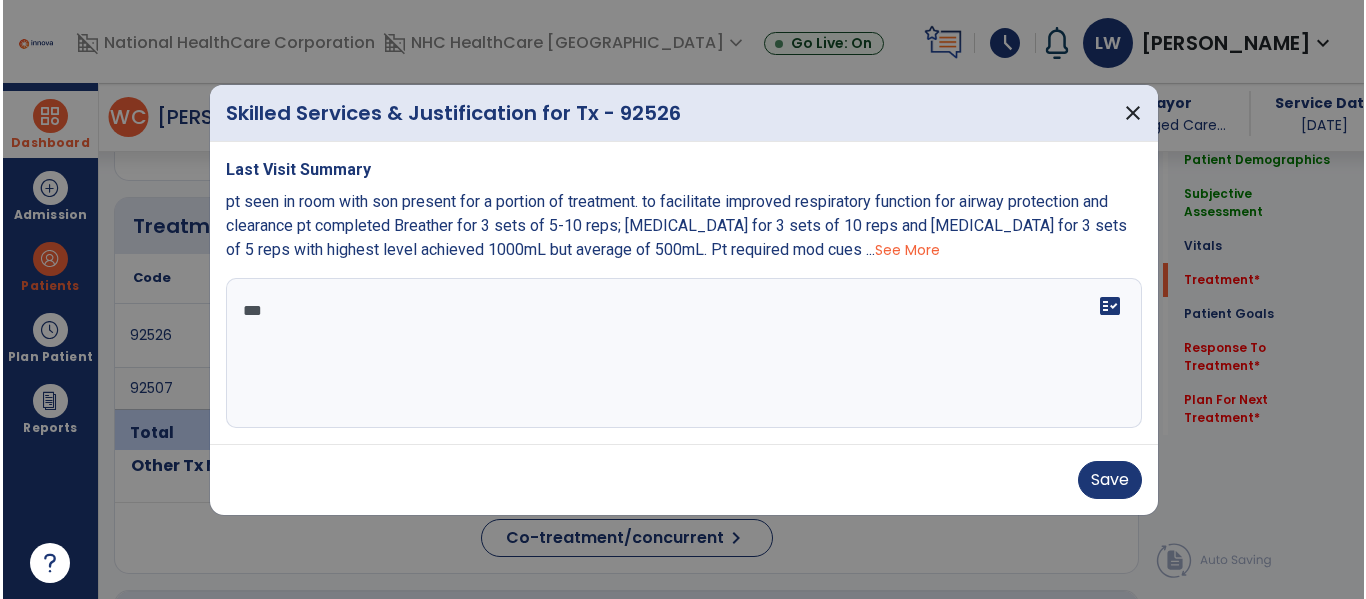 scroll, scrollTop: 0, scrollLeft: 0, axis: both 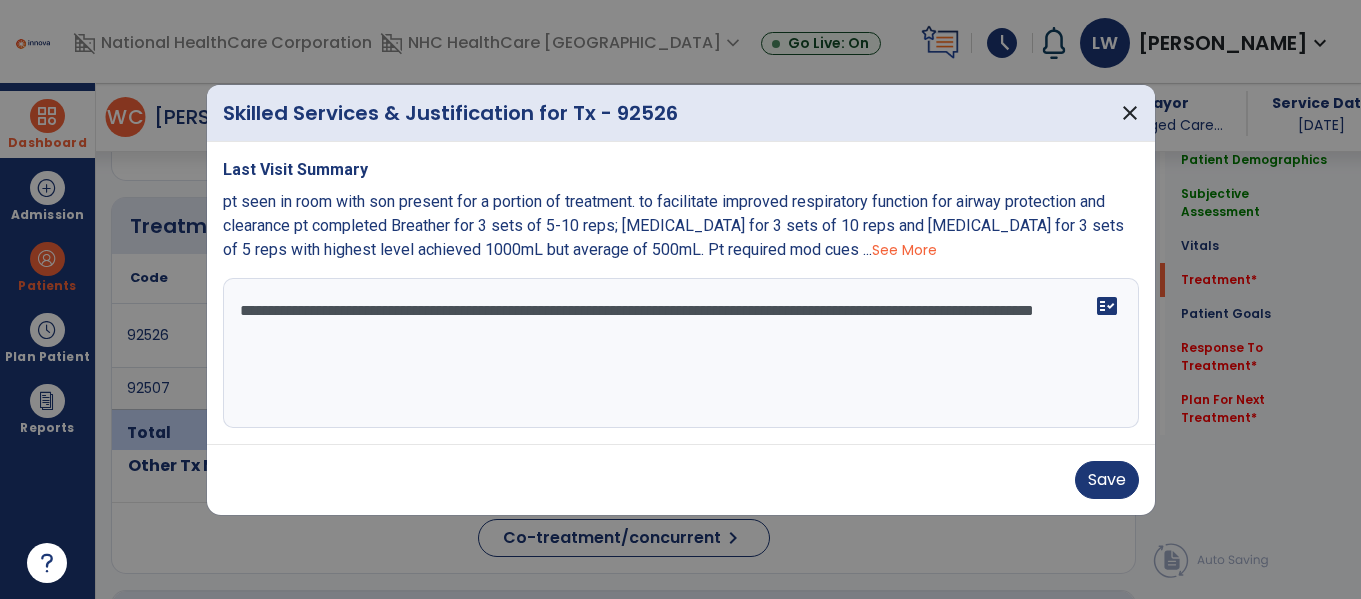 click on "**********" at bounding box center [681, 353] 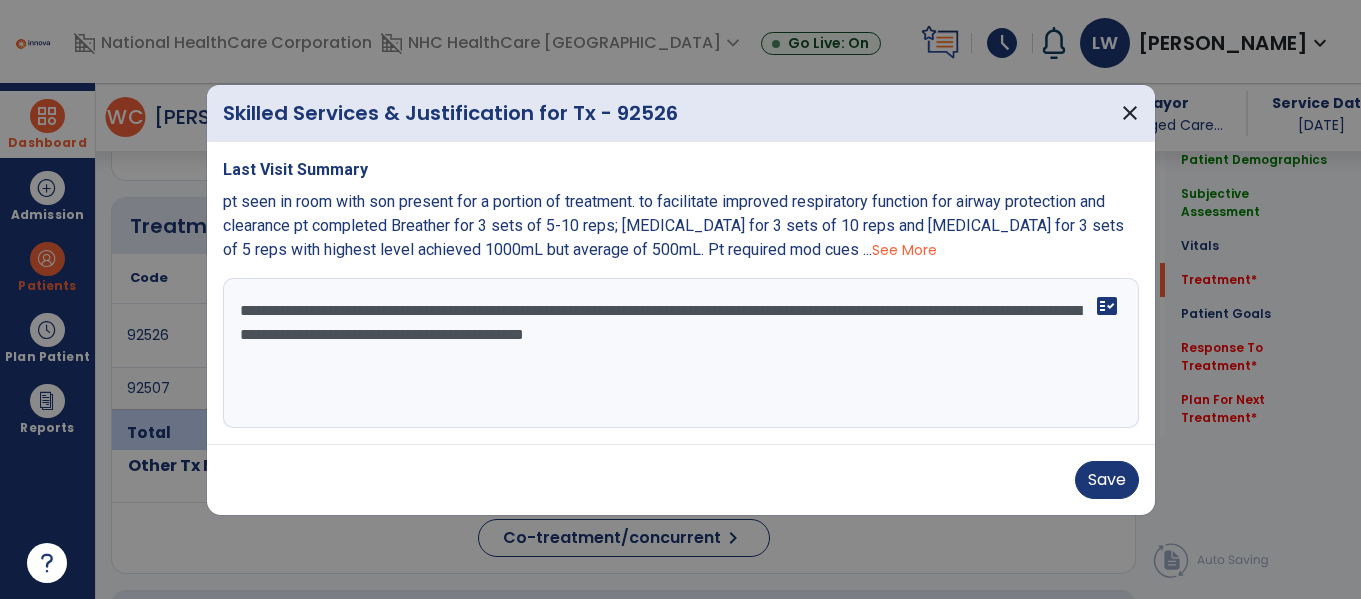 drag, startPoint x: 775, startPoint y: 335, endPoint x: 678, endPoint y: 338, distance: 97.04638 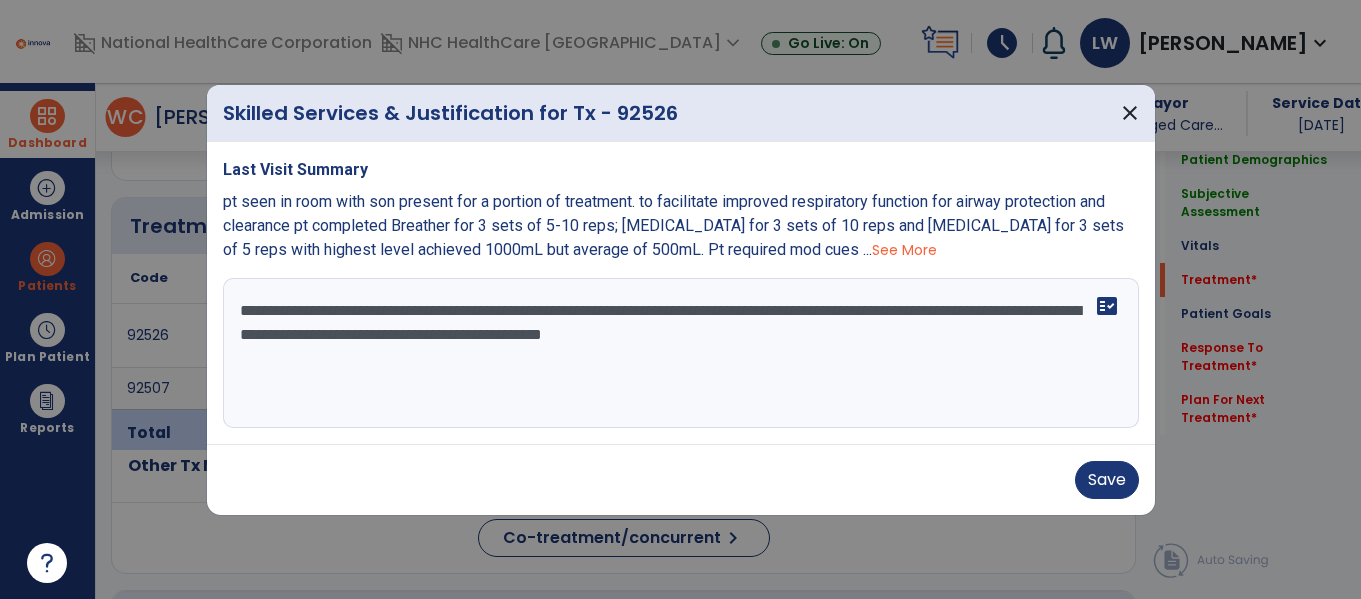 click on "**********" at bounding box center (681, 353) 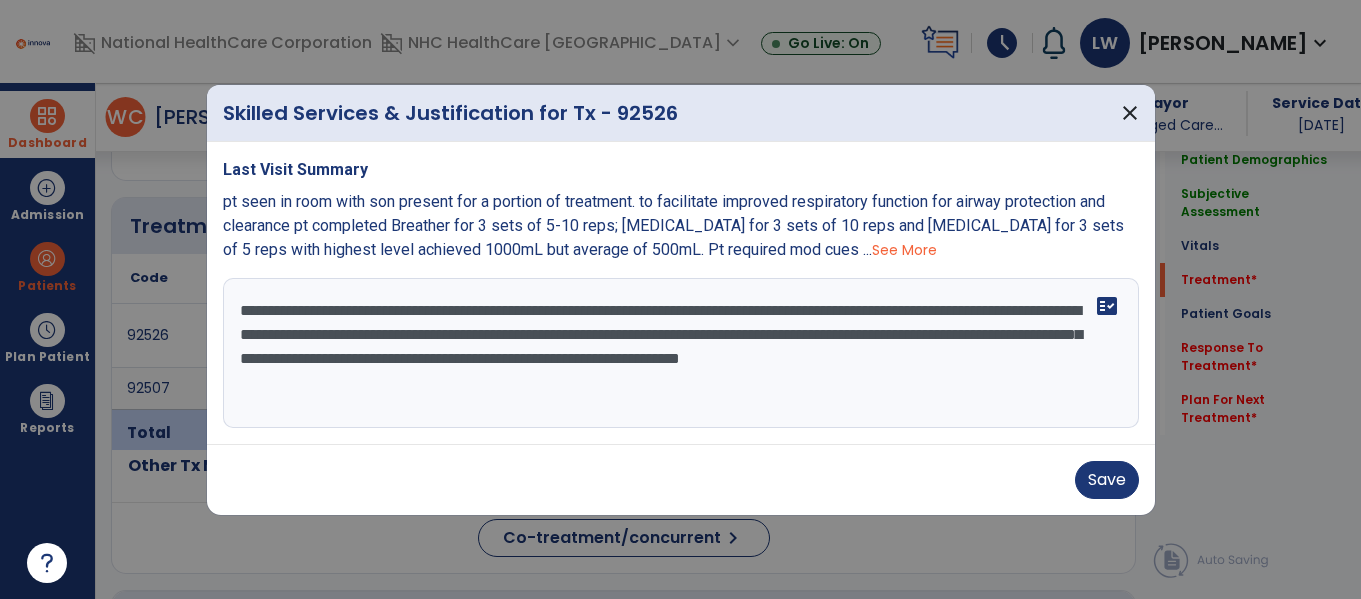 click on "pt seen in room with son present for a portion of treatment.  to facilitate improved respiratory function for airway protection and clearance pt completed Breather for 3 sets of 5-10 reps; [MEDICAL_DATA] for 3 sets of 10 reps and [MEDICAL_DATA] for 3 sets of 5 reps with highest level achieved 1000mL but average of 500mL.  Pt required mod cues  ...  See More" at bounding box center [681, 226] 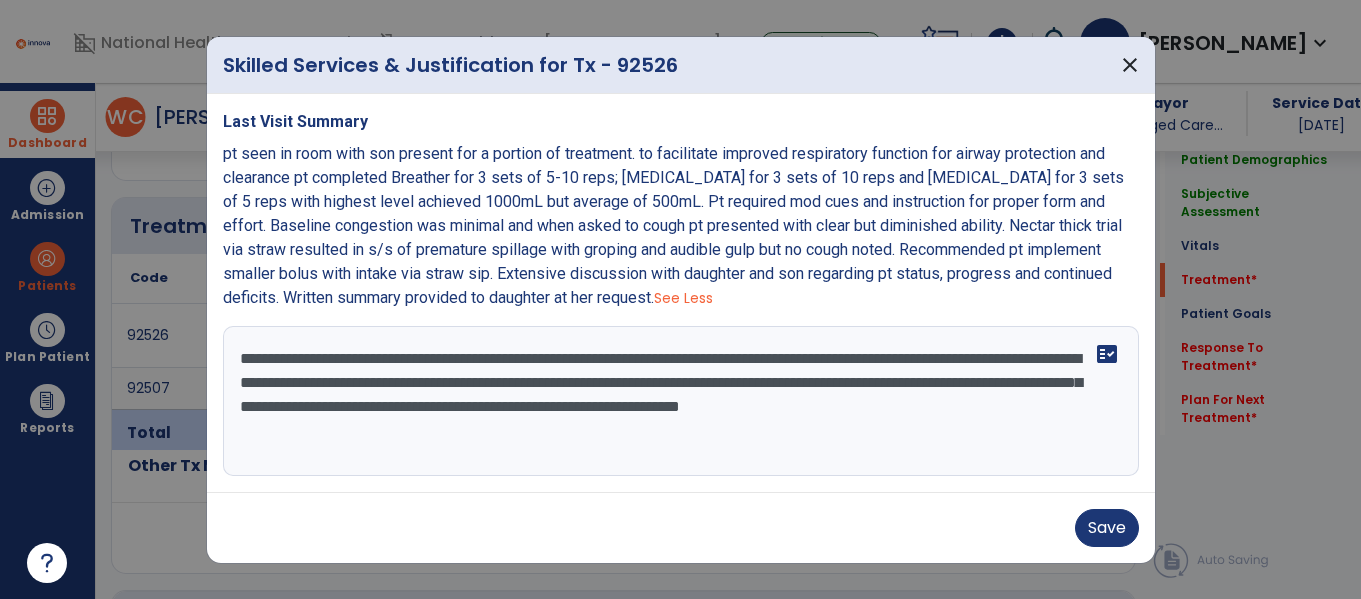 click on "**********" at bounding box center (681, 401) 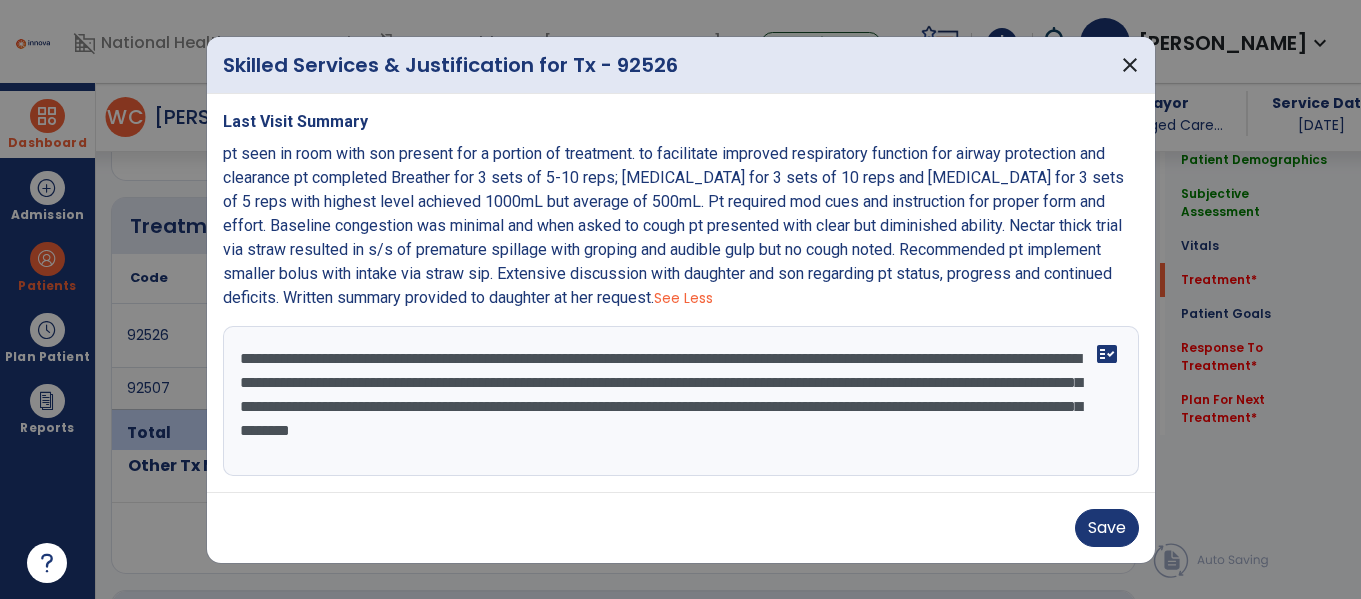 drag, startPoint x: 861, startPoint y: 428, endPoint x: 768, endPoint y: 440, distance: 93.770996 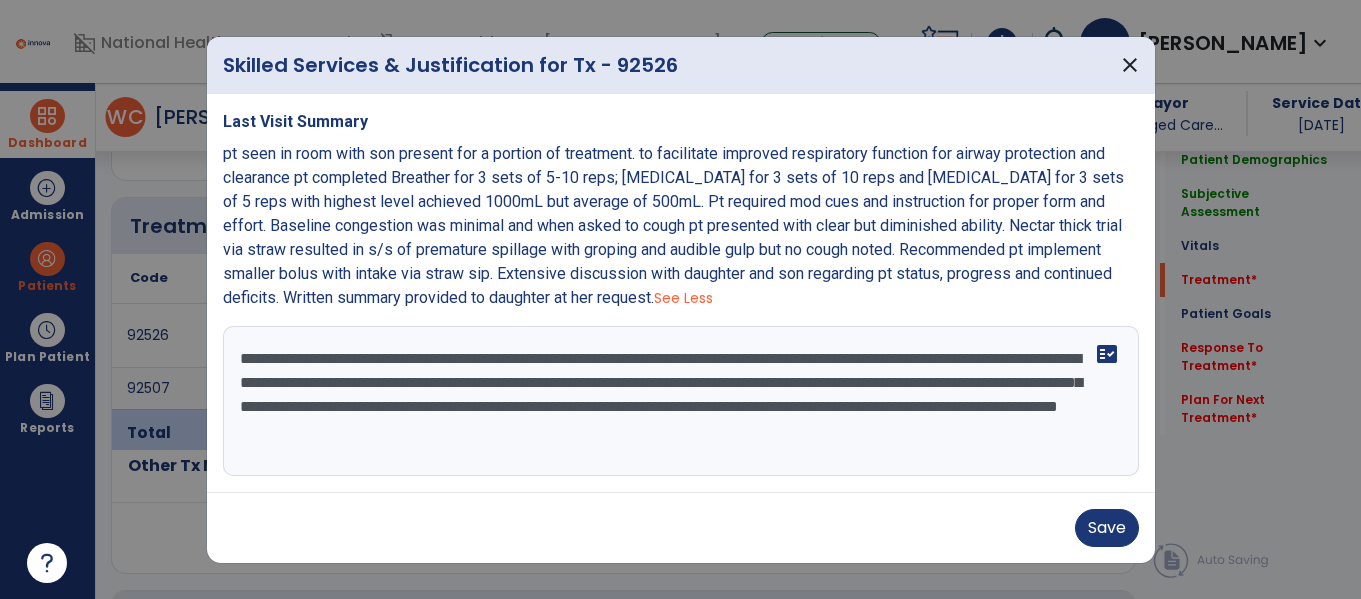 click on "**********" at bounding box center (681, 401) 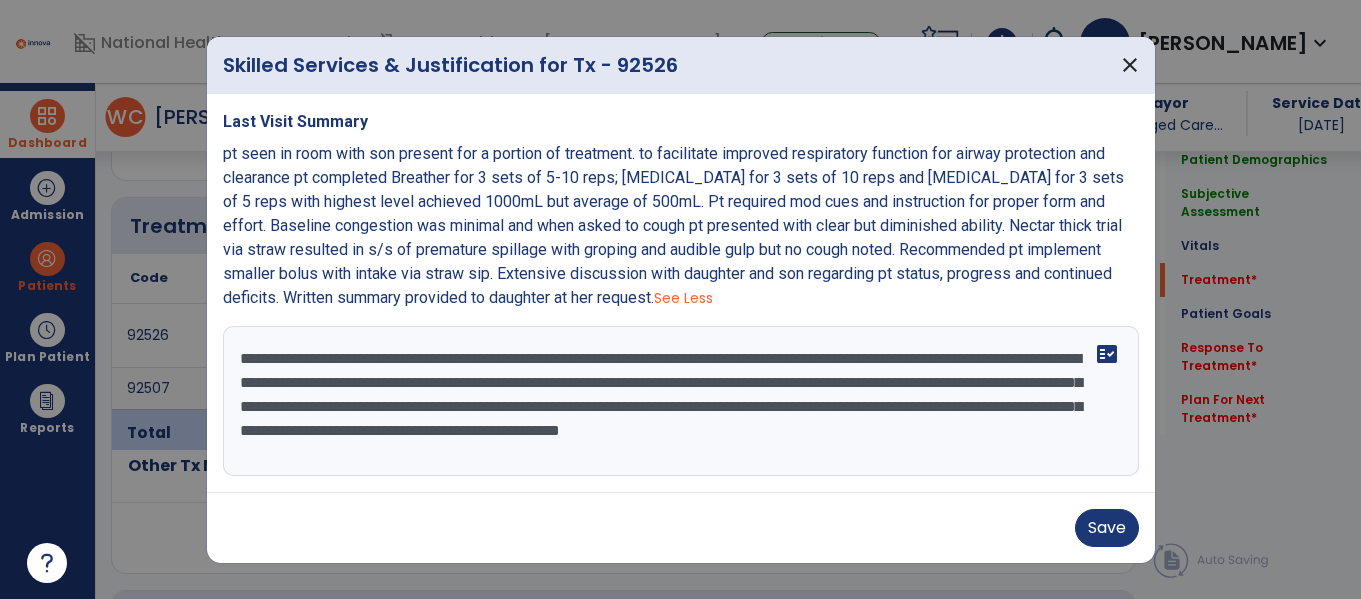 click on "**********" at bounding box center [681, 401] 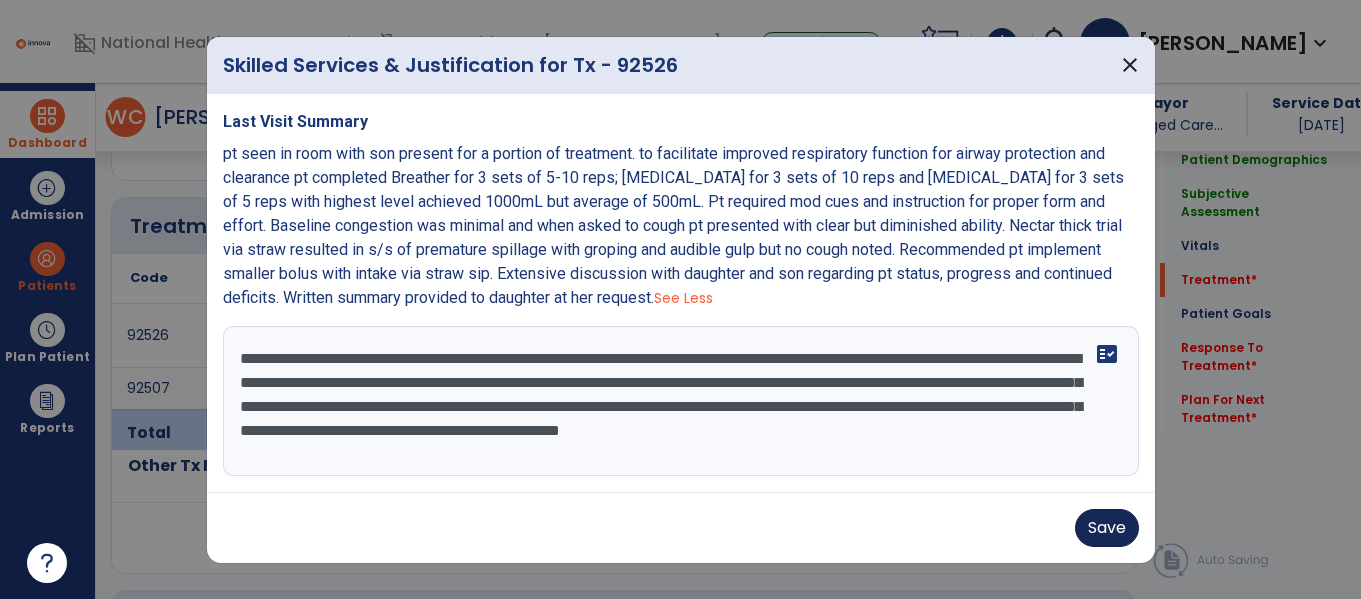 type on "**********" 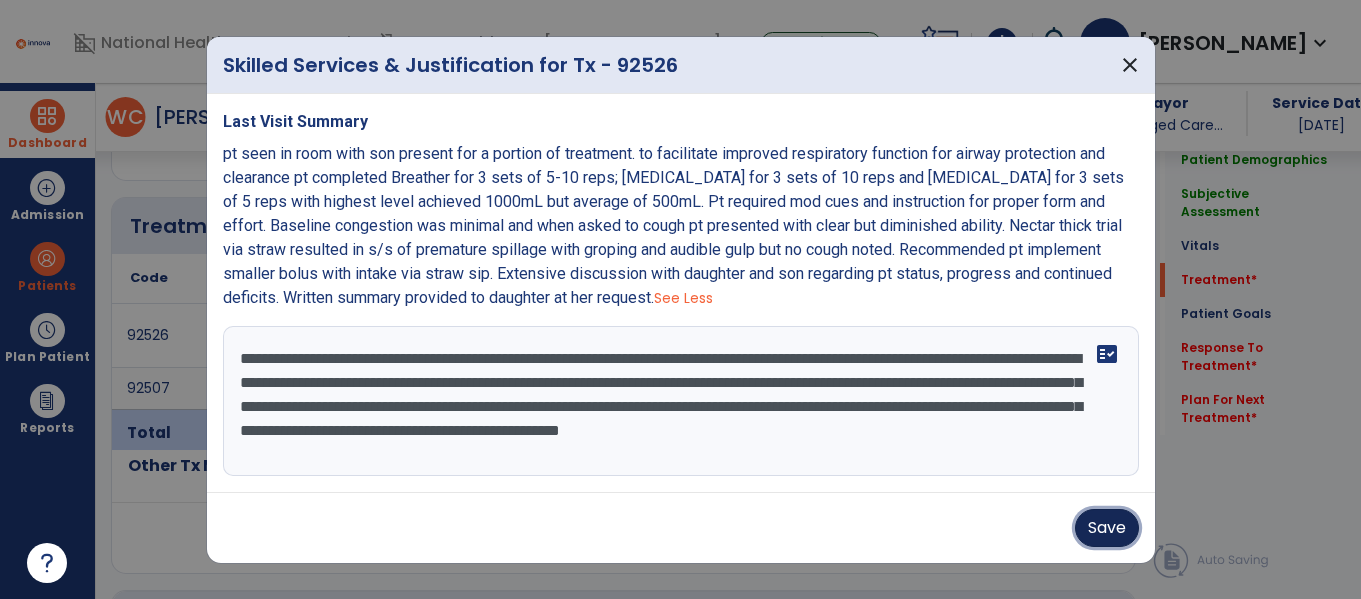 click on "Save" at bounding box center [1107, 528] 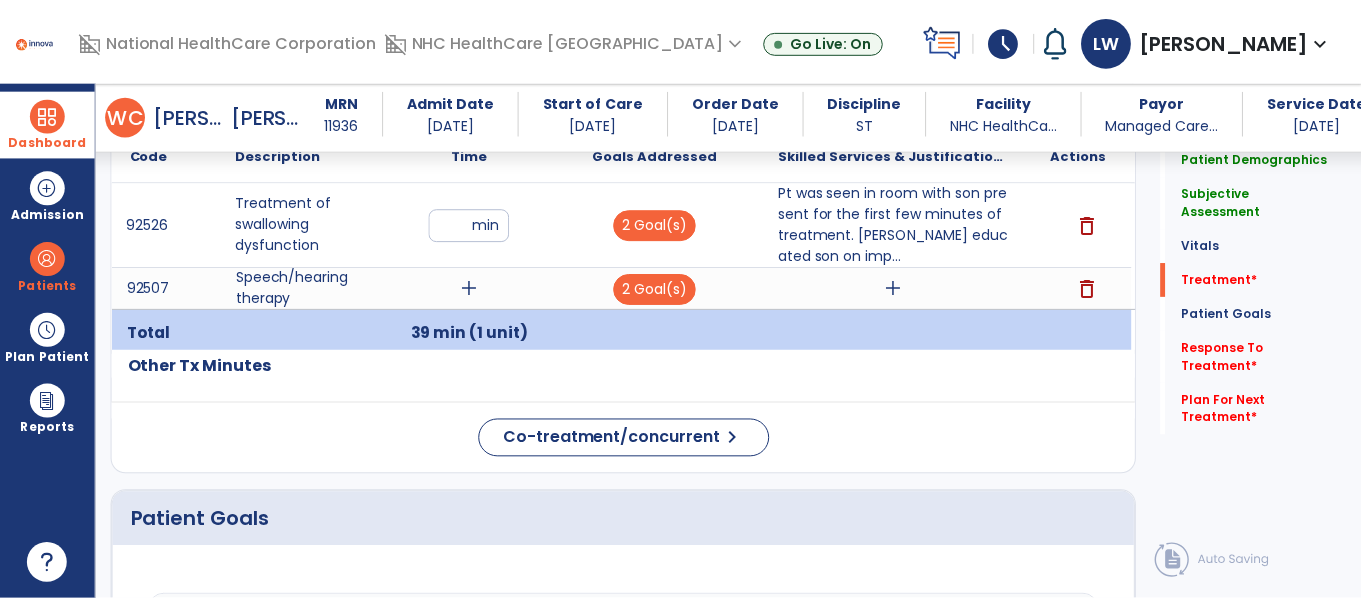 scroll, scrollTop: 1174, scrollLeft: 0, axis: vertical 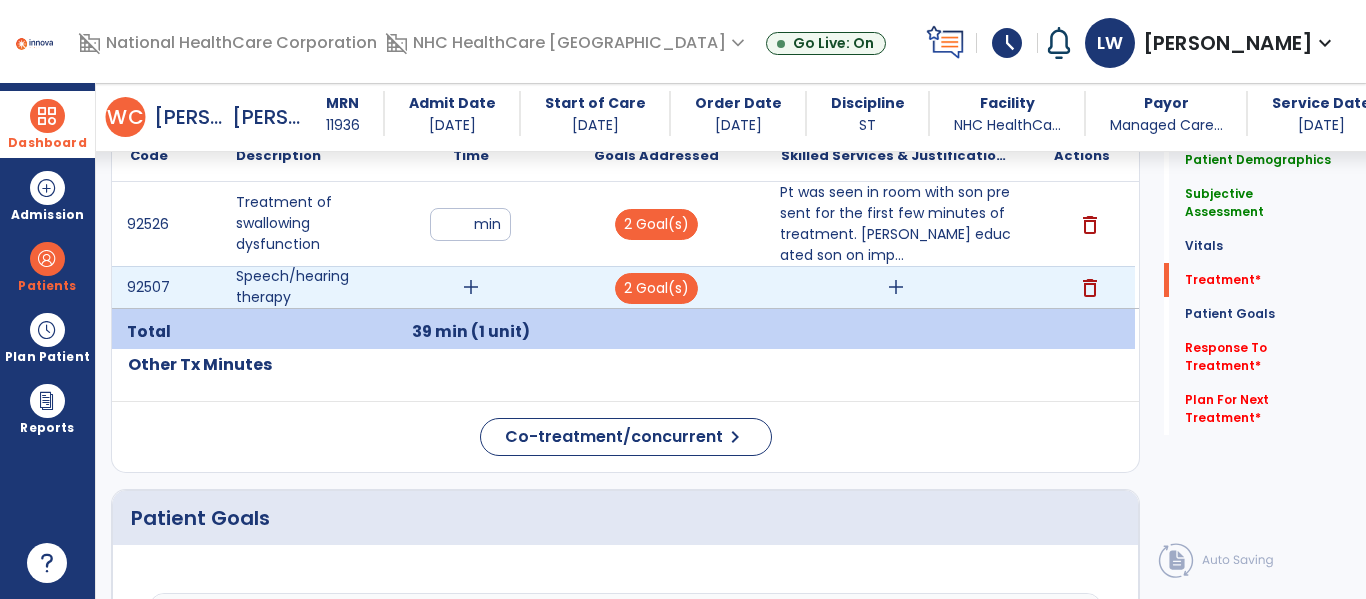 click on "delete" at bounding box center [1090, 288] 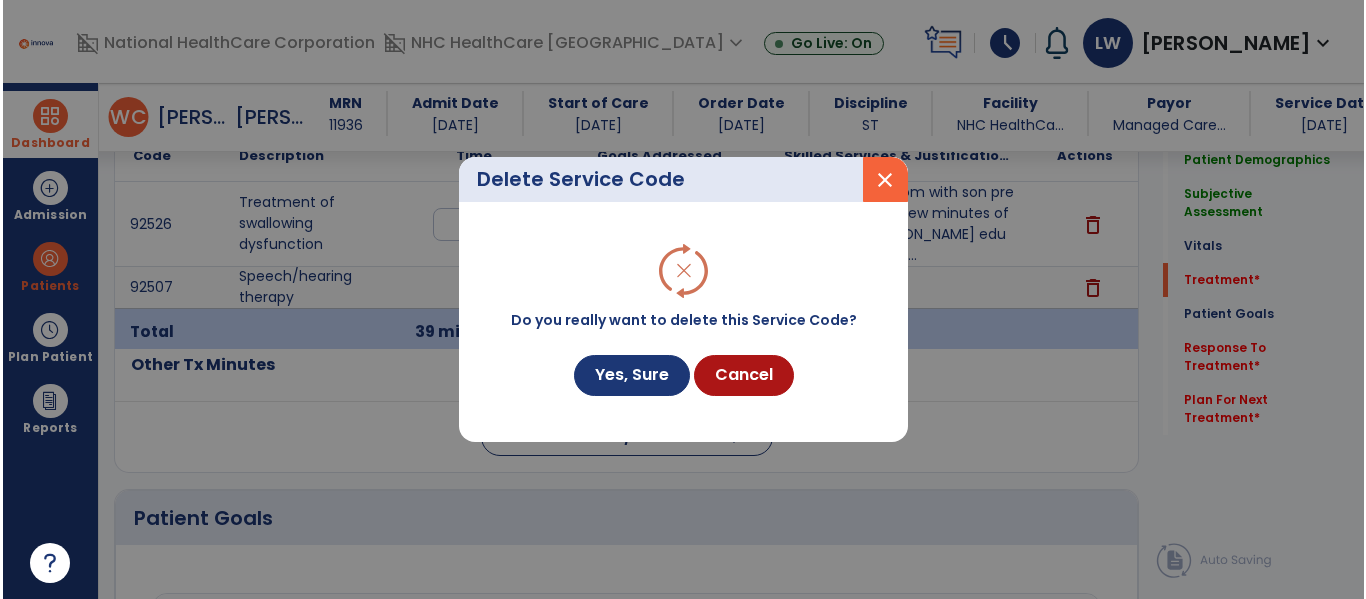 scroll, scrollTop: 1174, scrollLeft: 0, axis: vertical 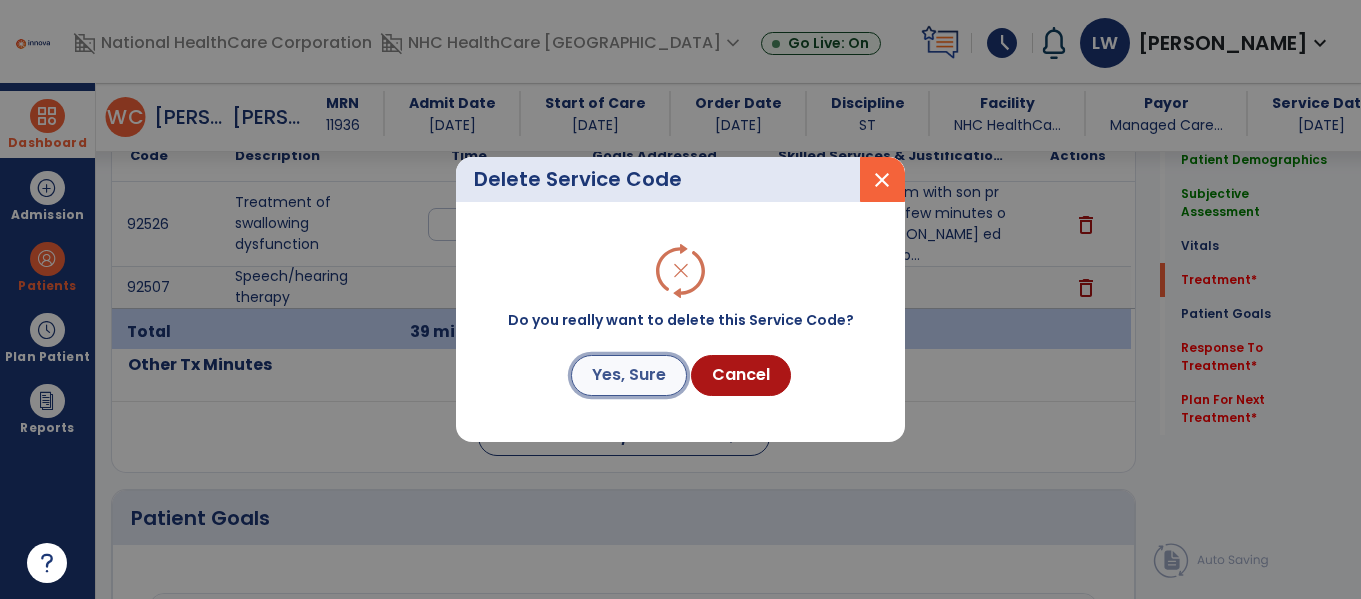 click on "Yes, Sure" at bounding box center (629, 375) 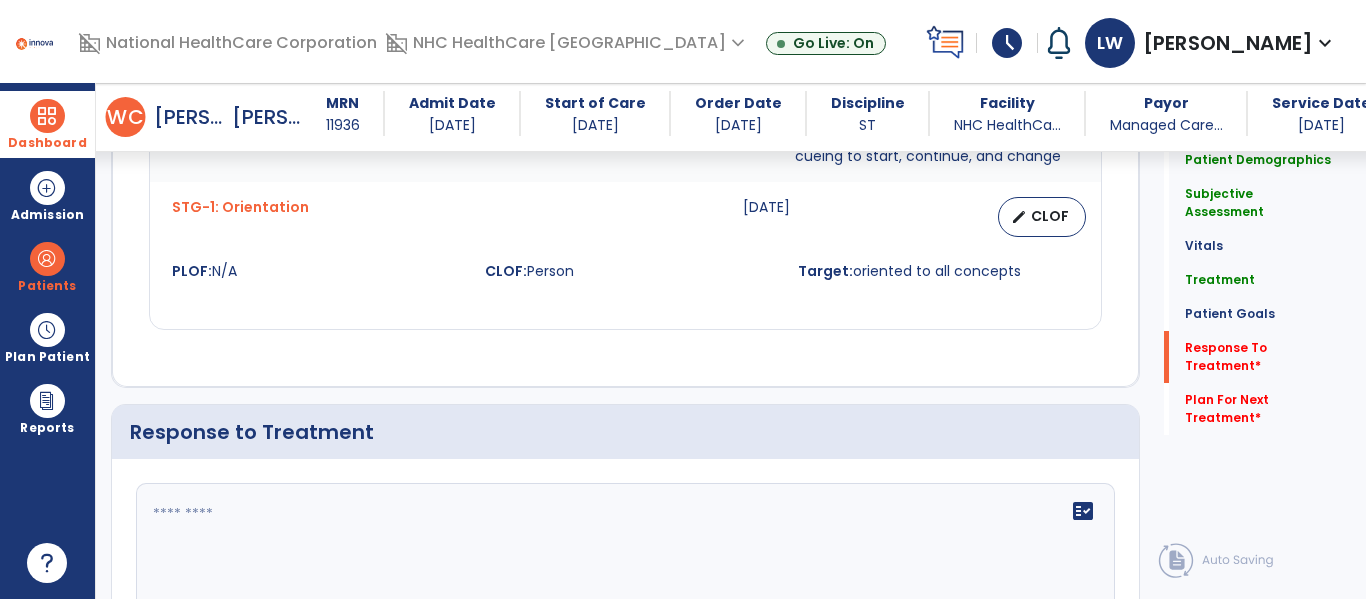 scroll, scrollTop: 2973, scrollLeft: 0, axis: vertical 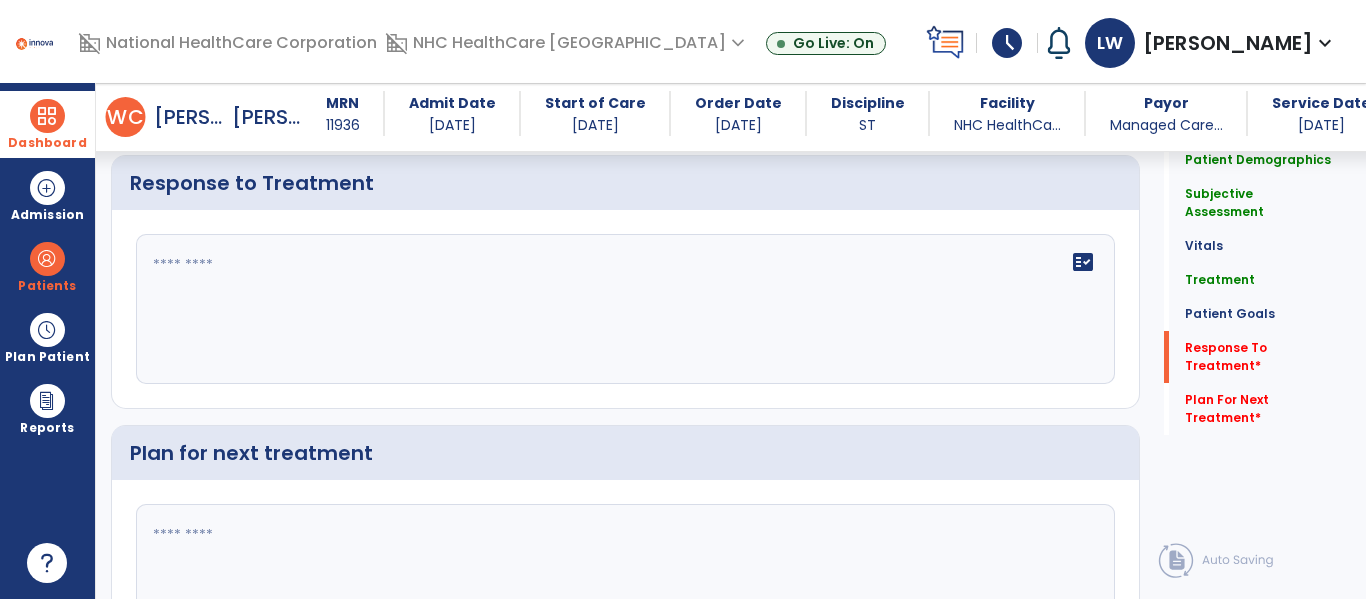 click on "fact_check" 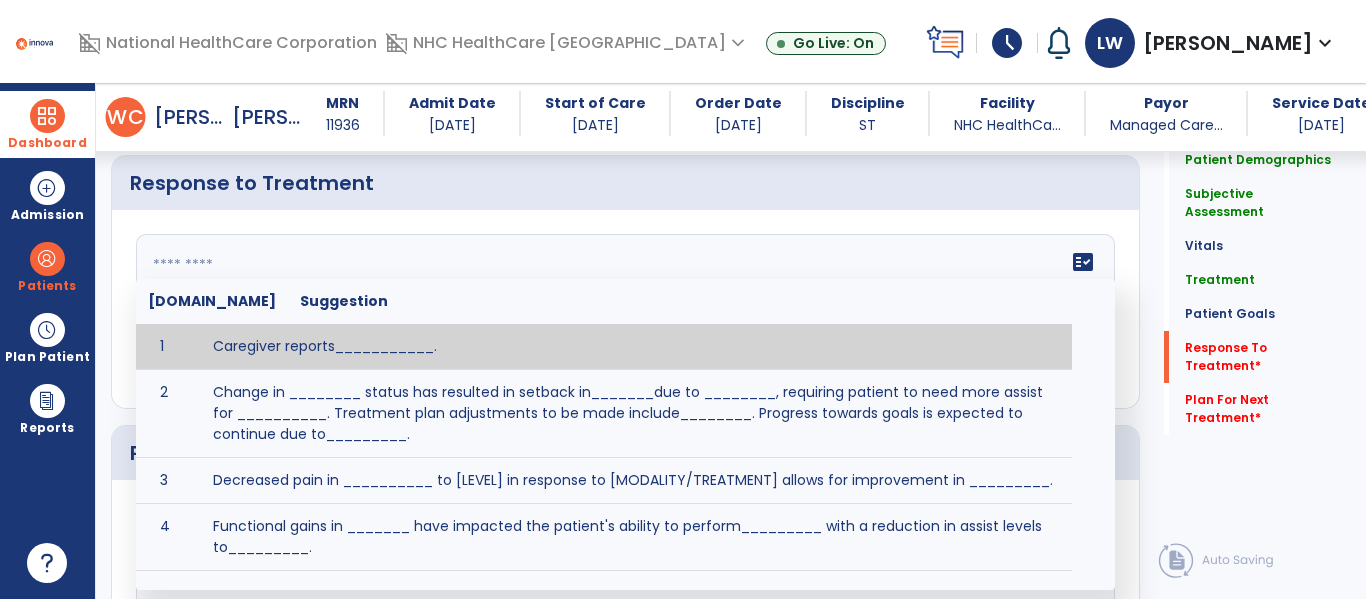 click on "fact_check  [DOMAIN_NAME] Suggestion 1 Caregiver reports___________. 2 Change in ________ status has resulted in setback in_______due to ________, requiring patient to need more assist for __________.   Treatment plan adjustments to be made include________.  Progress towards goals is expected to continue due to_________. 3 Decreased pain in __________ to [LEVEL] in response to [MODALITY/TREATMENT] allows for improvement in _________. 4 Functional gains in _______ have impacted the patient's ability to perform_________ with a reduction in assist levels to_________. 5 Functional progress this week has been significant due to__________. 6 Gains in ________ have improved the patient's ability to perform ______with decreased levels of assist to___________. 7 Improvement in ________allows patient to tolerate higher levels of challenges in_________. 8 Pain in [AREA] has decreased to [LEVEL] in response to [TREATMENT/MODALITY], allowing fore ease in completing__________. 9 10 11 12 13 14 15 16 17 18 19 20 21" 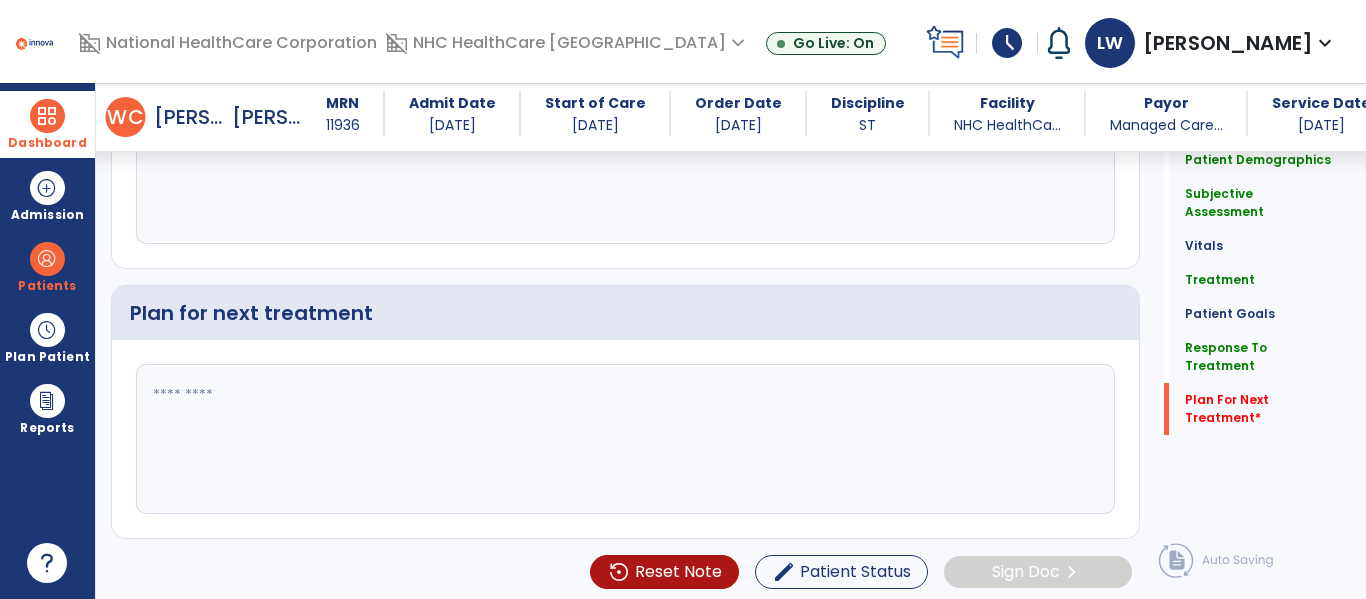 scroll, scrollTop: 3132, scrollLeft: 0, axis: vertical 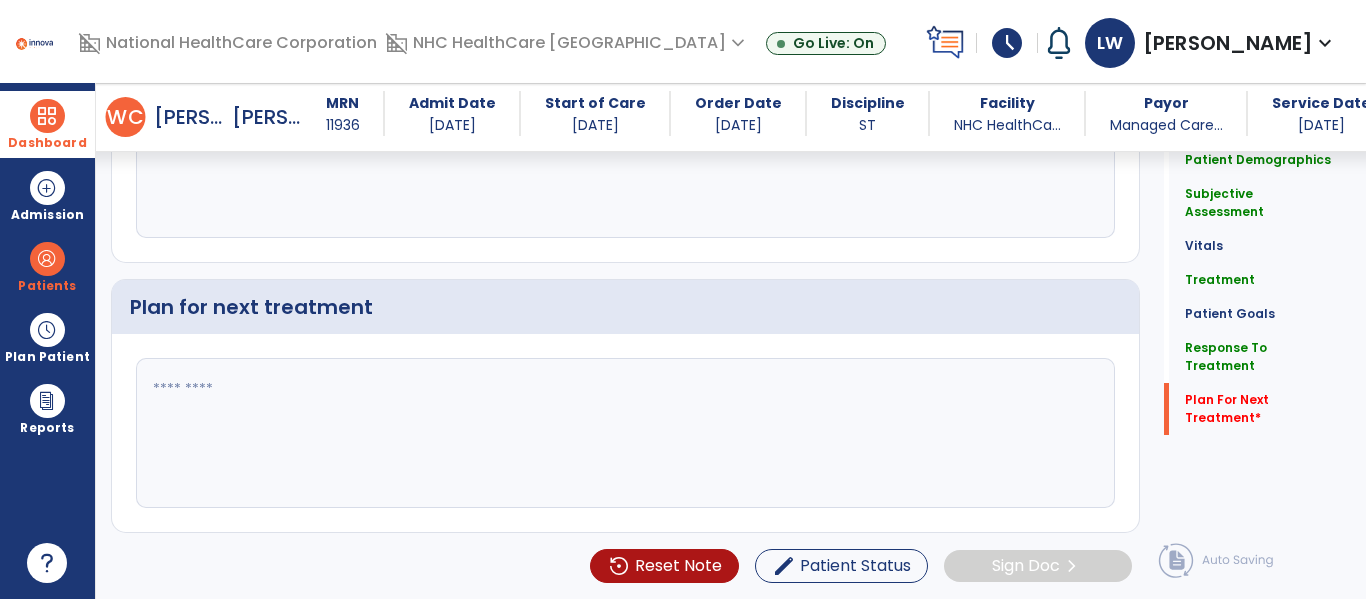 type on "**********" 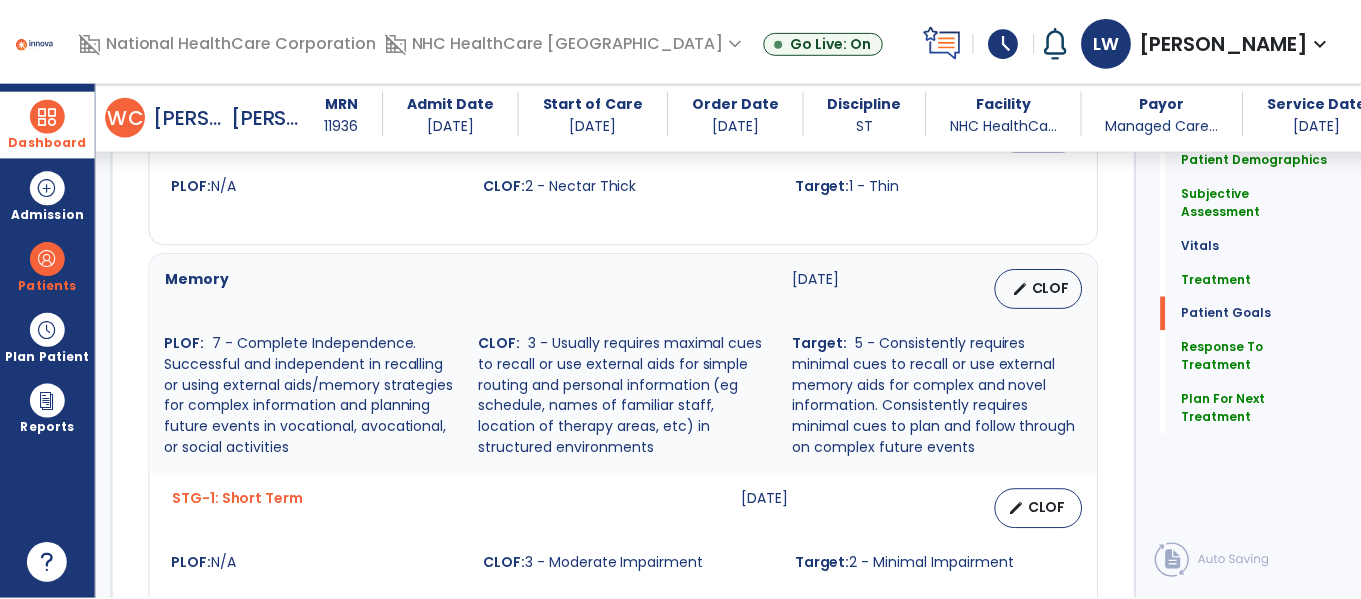scroll, scrollTop: 3141, scrollLeft: 0, axis: vertical 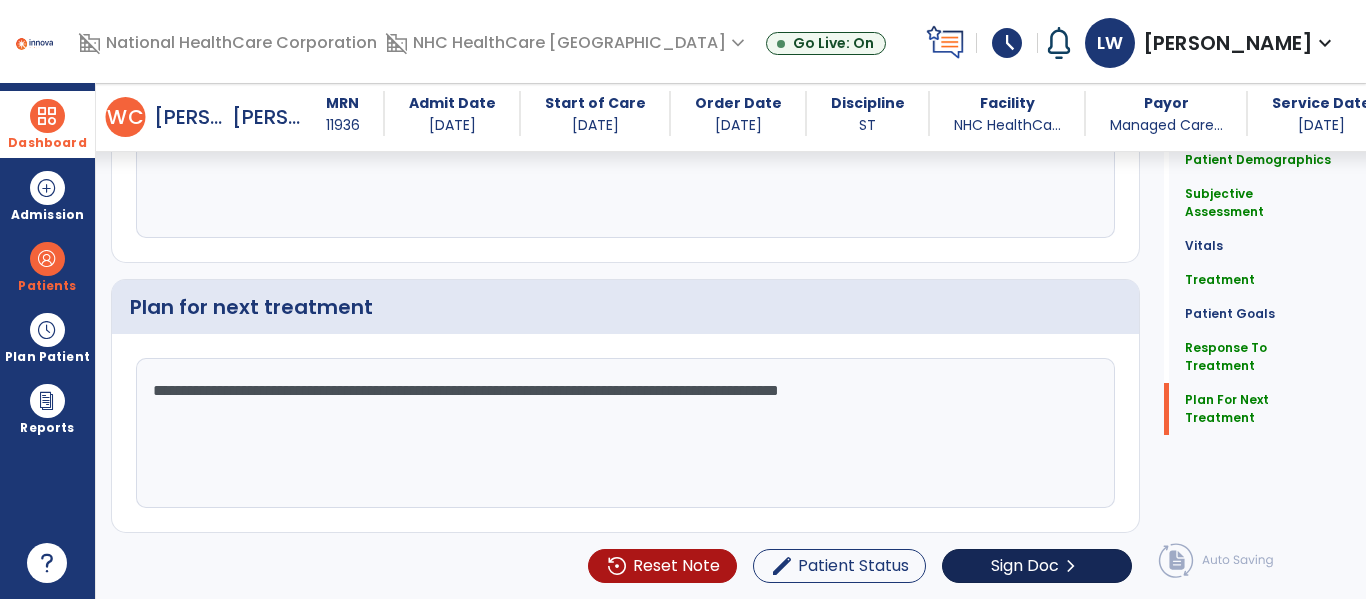 type on "**********" 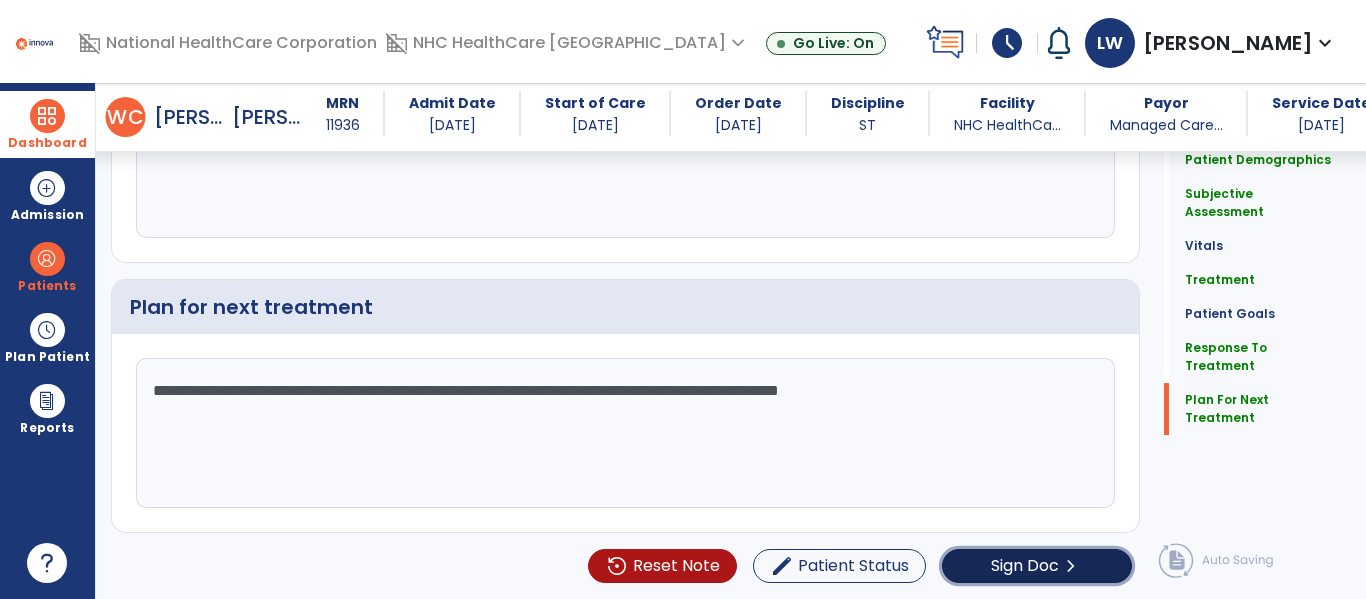 drag, startPoint x: 978, startPoint y: 555, endPoint x: 1017, endPoint y: 570, distance: 41.785164 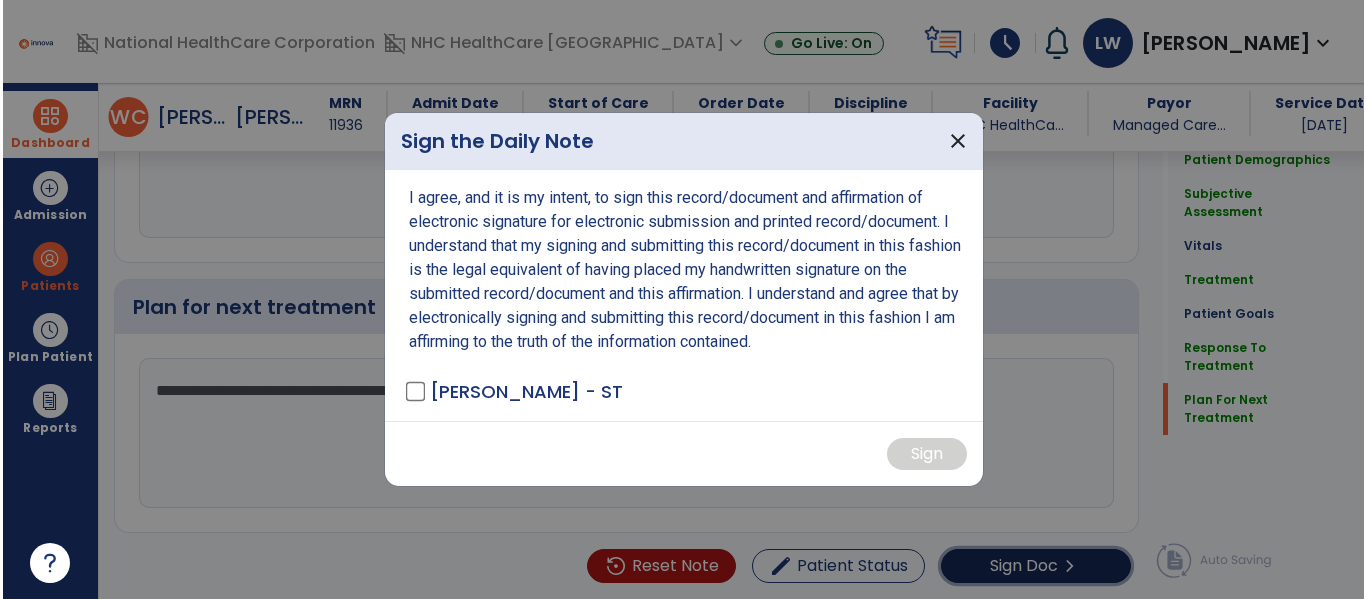 scroll, scrollTop: 3141, scrollLeft: 0, axis: vertical 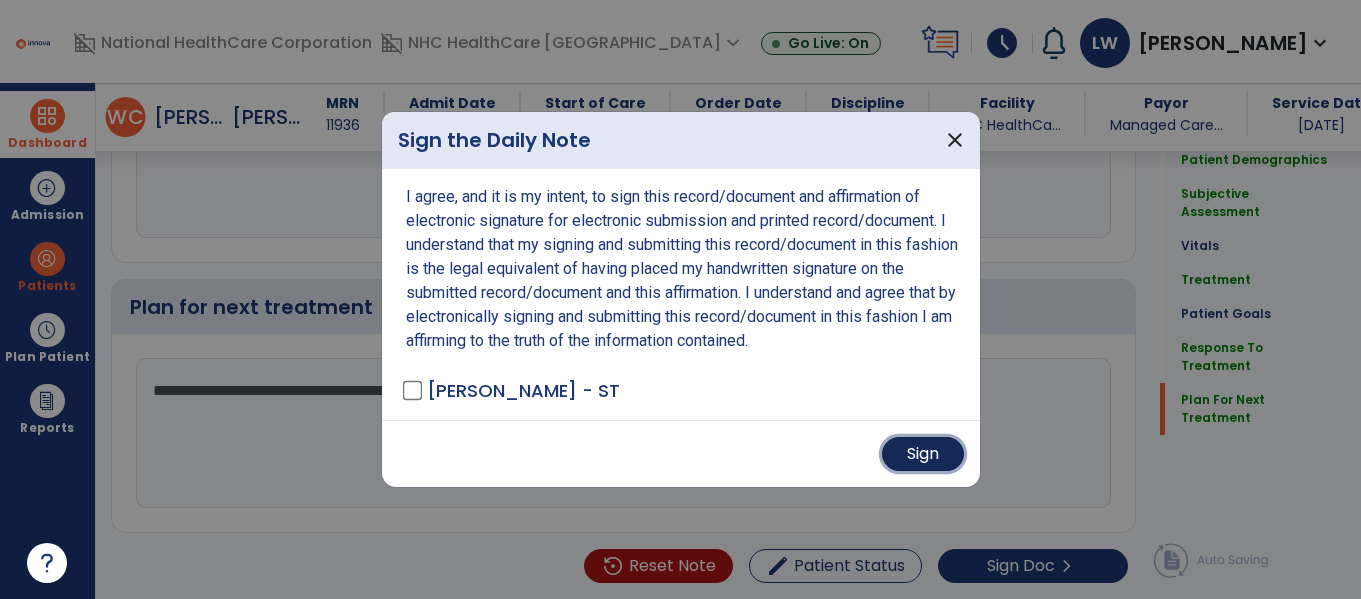 click on "Sign" at bounding box center (923, 454) 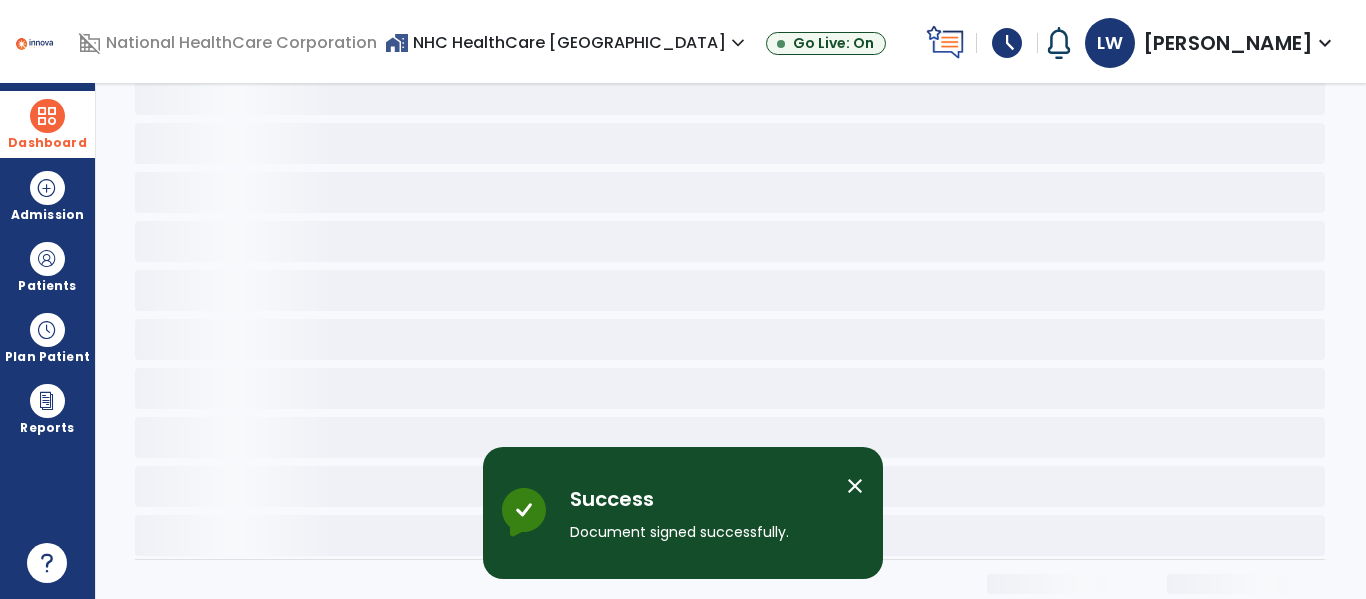 scroll, scrollTop: 0, scrollLeft: 0, axis: both 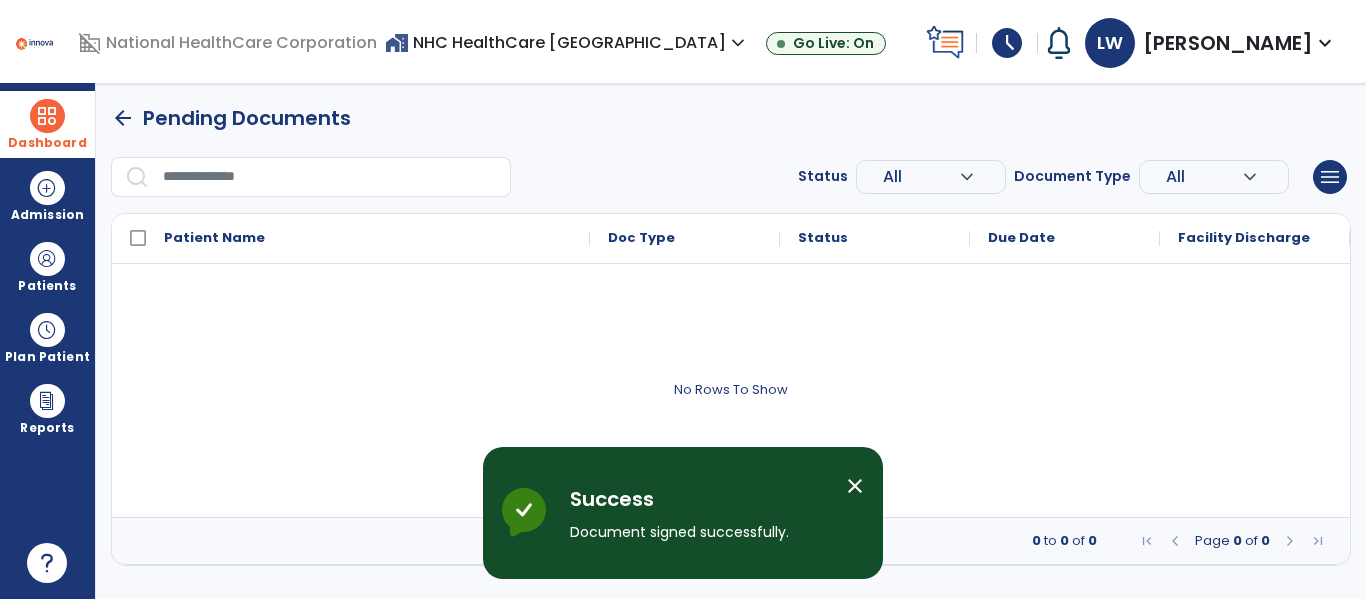 click on "close" at bounding box center (855, 486) 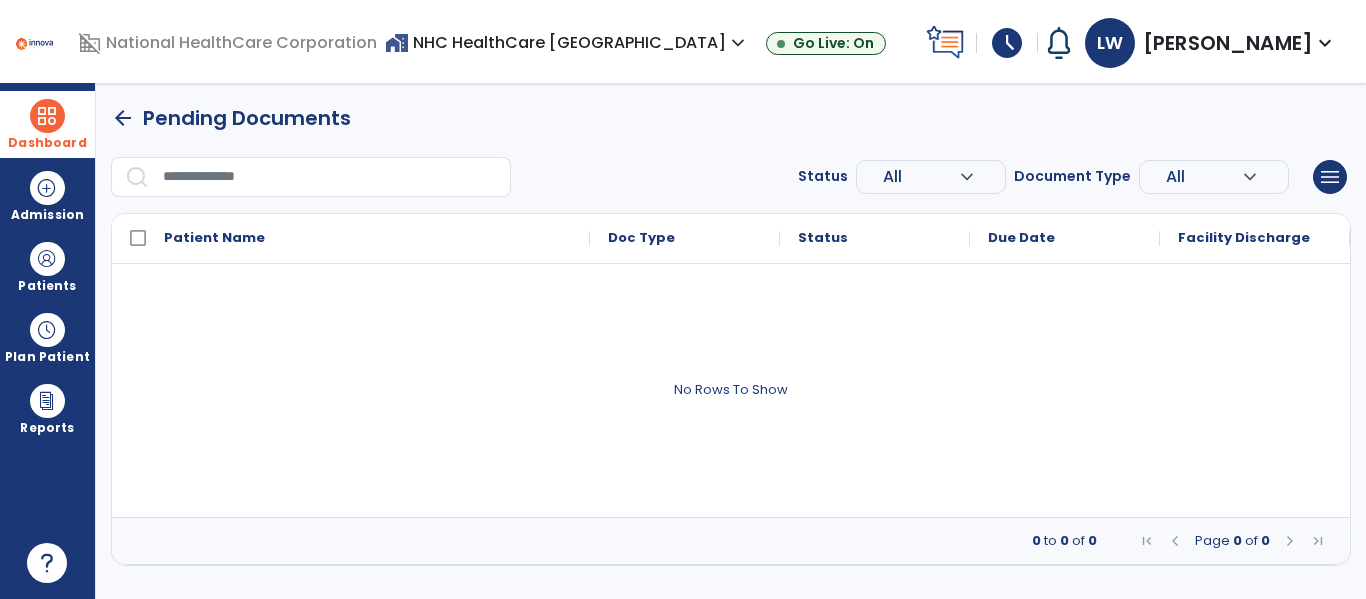 drag, startPoint x: 1321, startPoint y: 37, endPoint x: 1332, endPoint y: 33, distance: 11.7046995 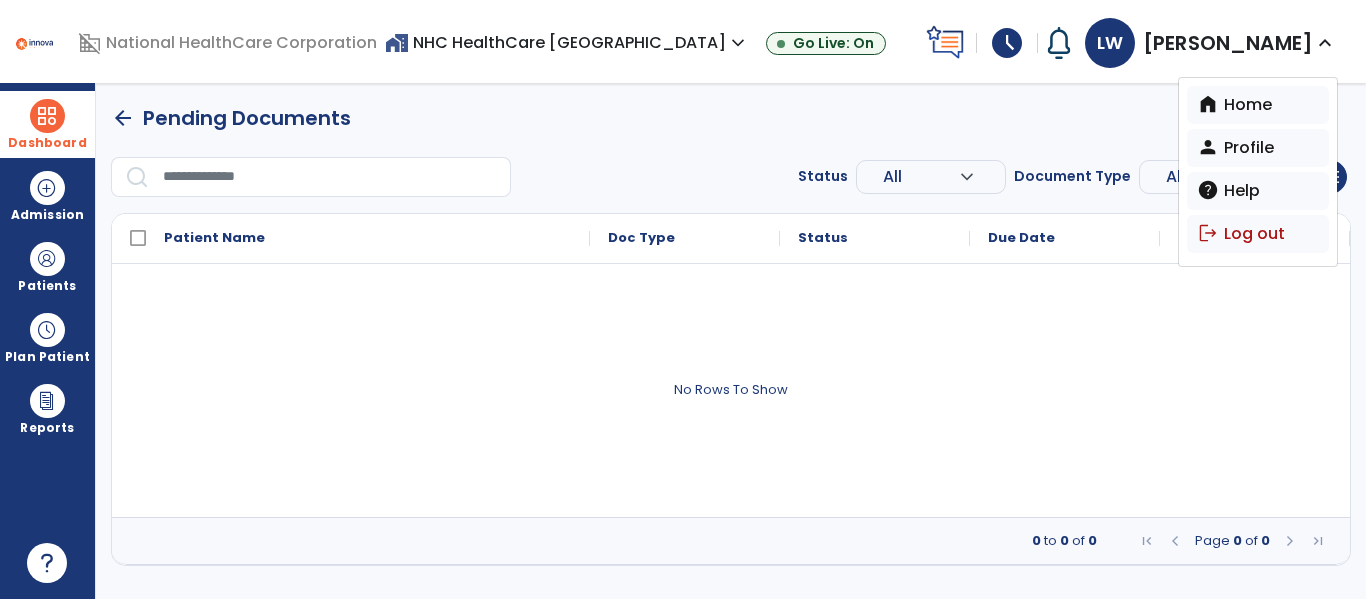 drag, startPoint x: 1025, startPoint y: 50, endPoint x: 1013, endPoint y: 41, distance: 15 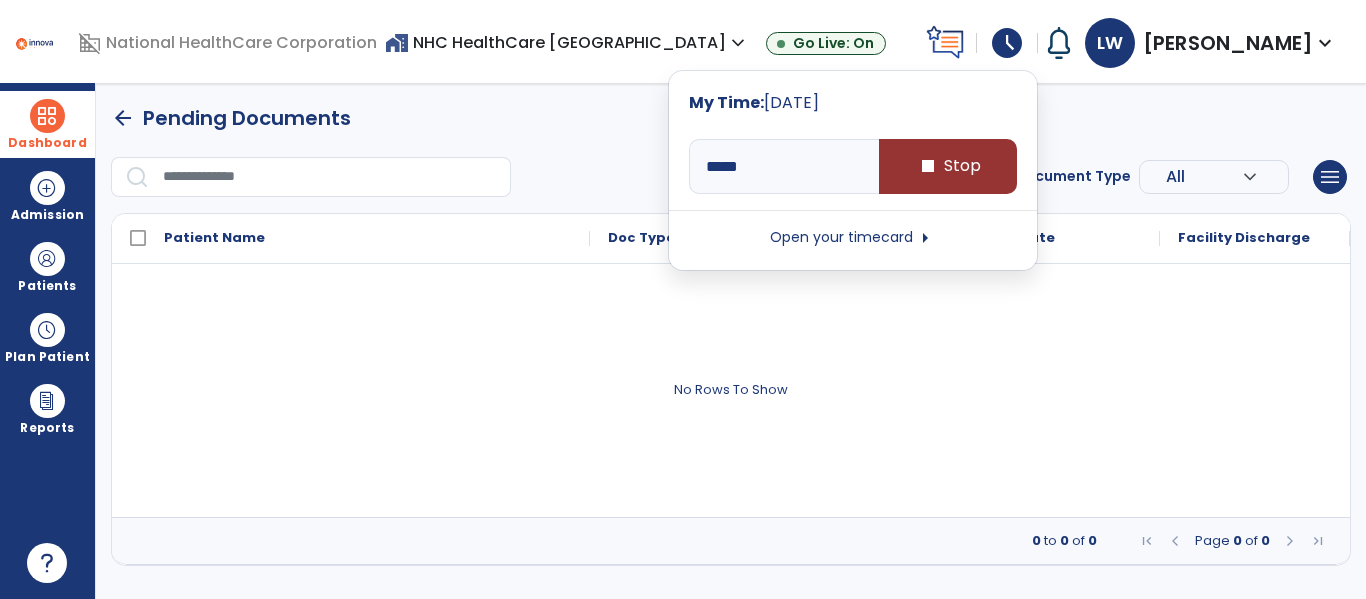 type on "*****" 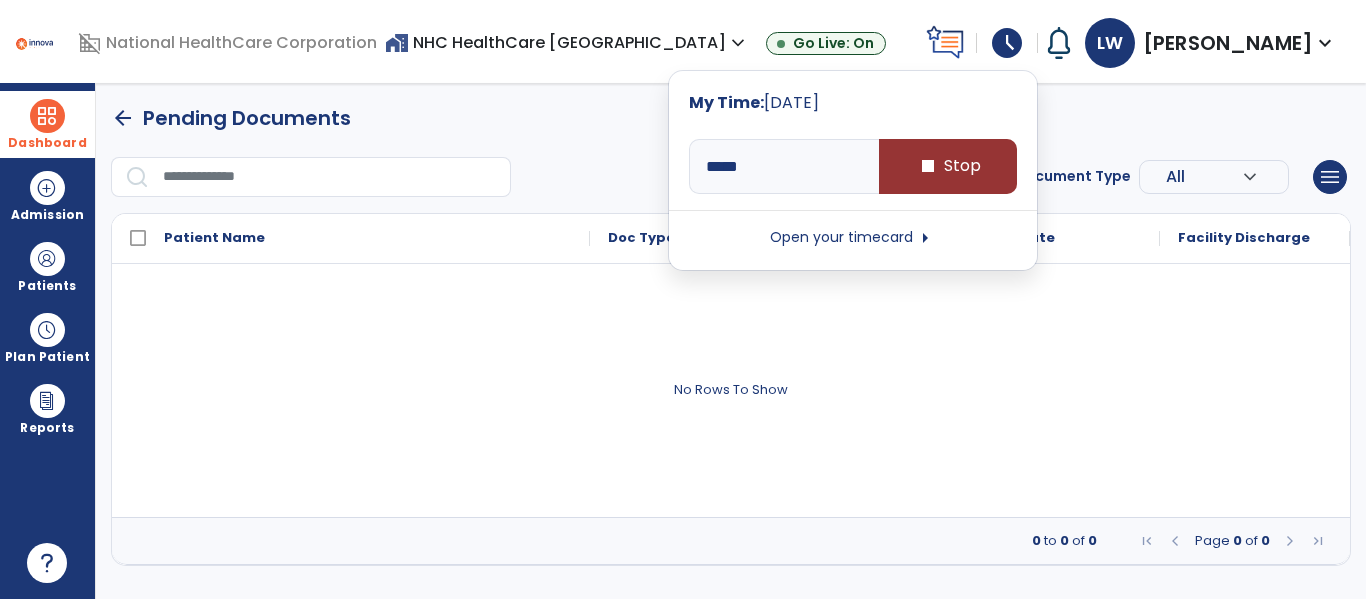 click on "stop" at bounding box center (928, 166) 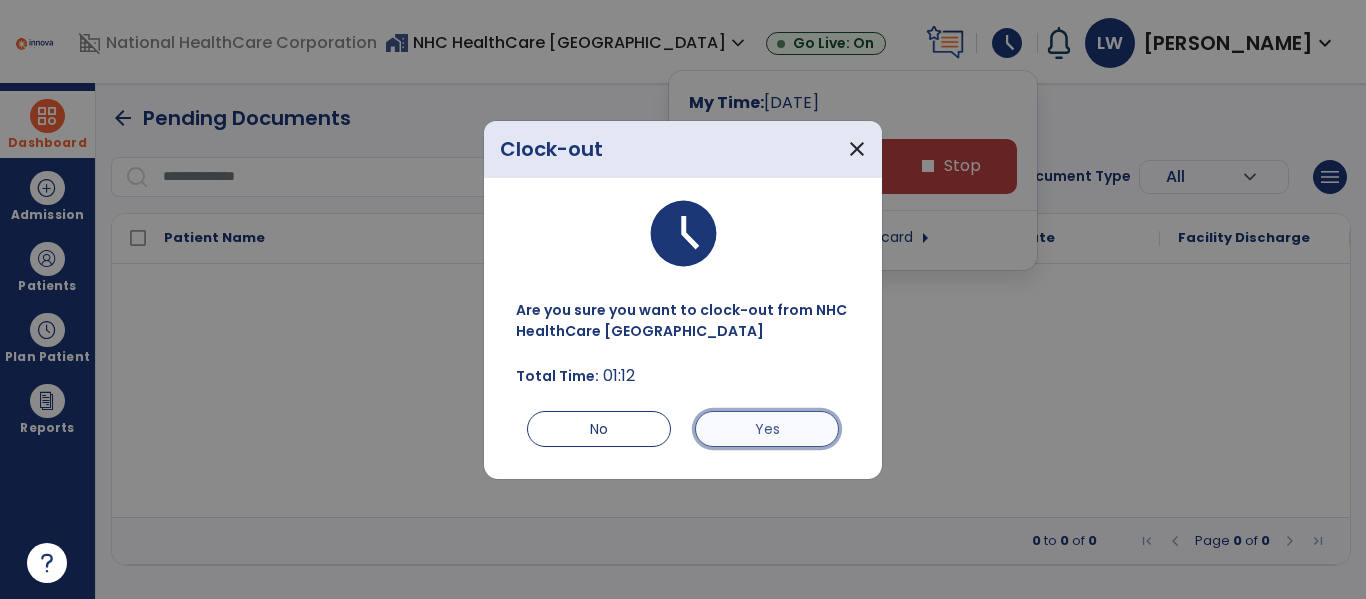 drag, startPoint x: 760, startPoint y: 425, endPoint x: 733, endPoint y: 431, distance: 27.658634 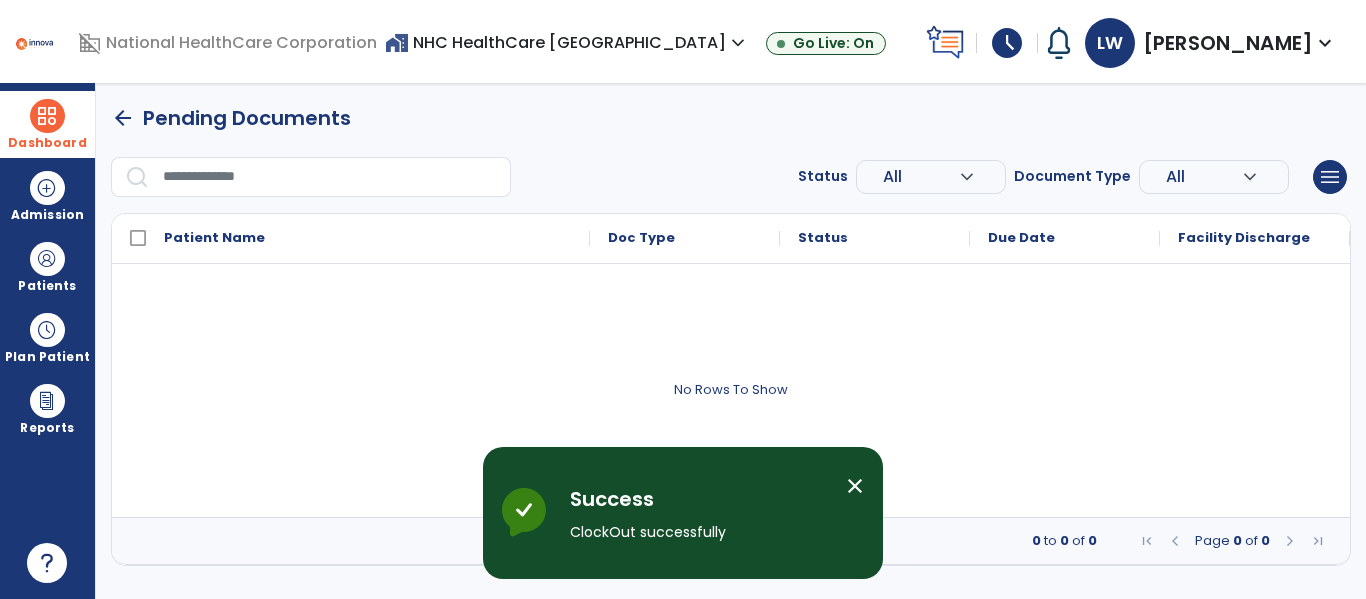 click on "schedule" at bounding box center (1007, 43) 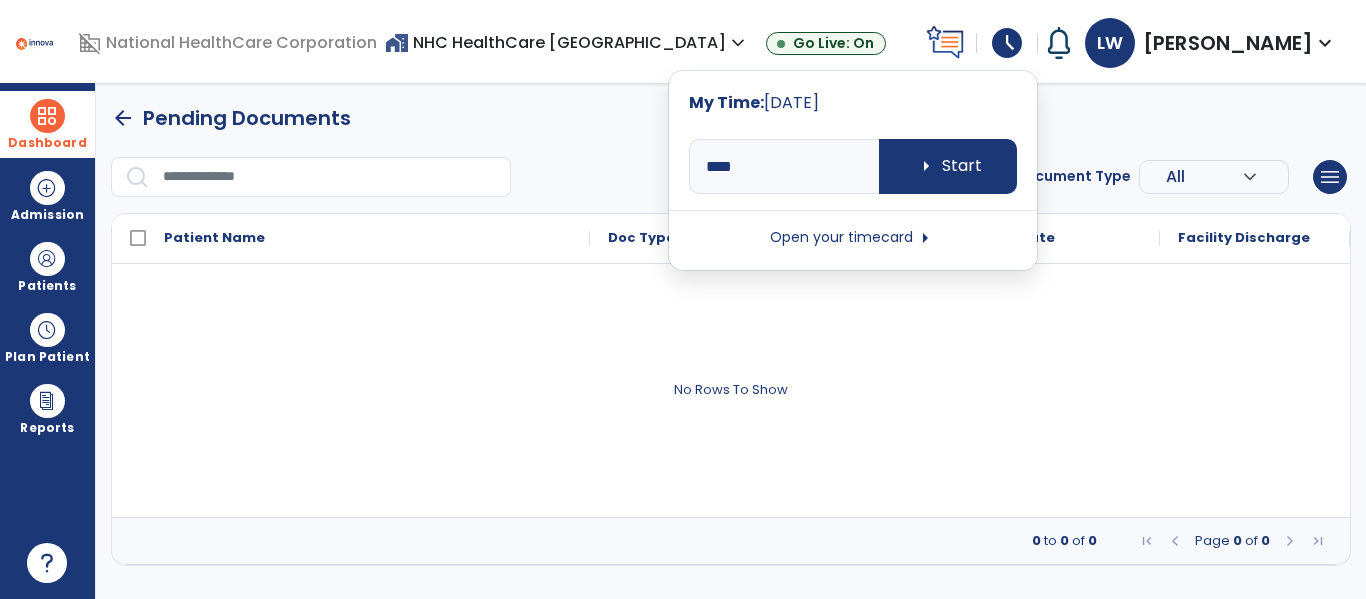 click on "Open your timecard  arrow_right" at bounding box center (853, 238) 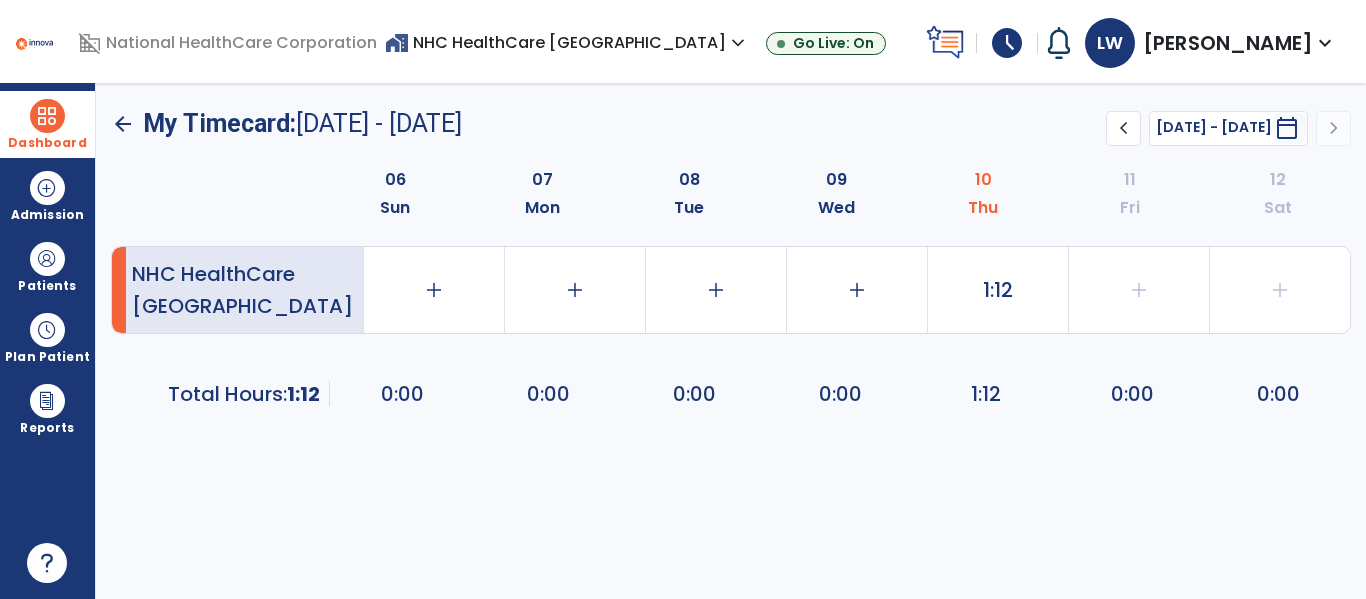 click on "[PERSON_NAME]" at bounding box center (1228, 43) 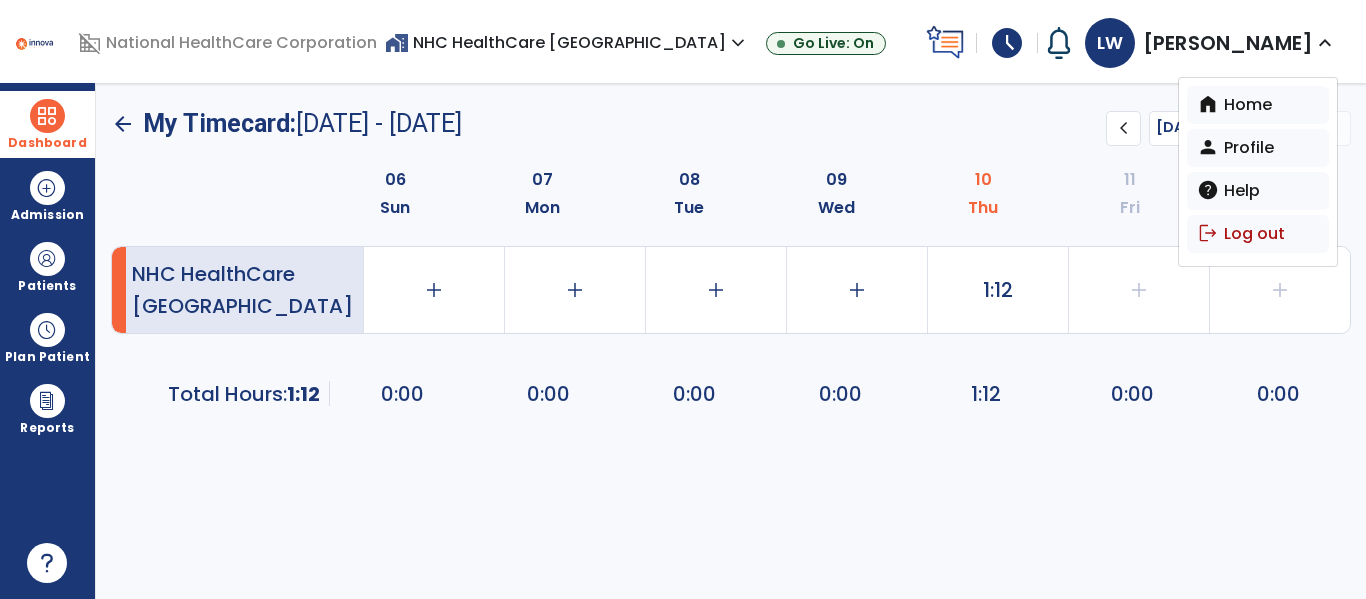 click on "[PERSON_NAME]" at bounding box center [1228, 43] 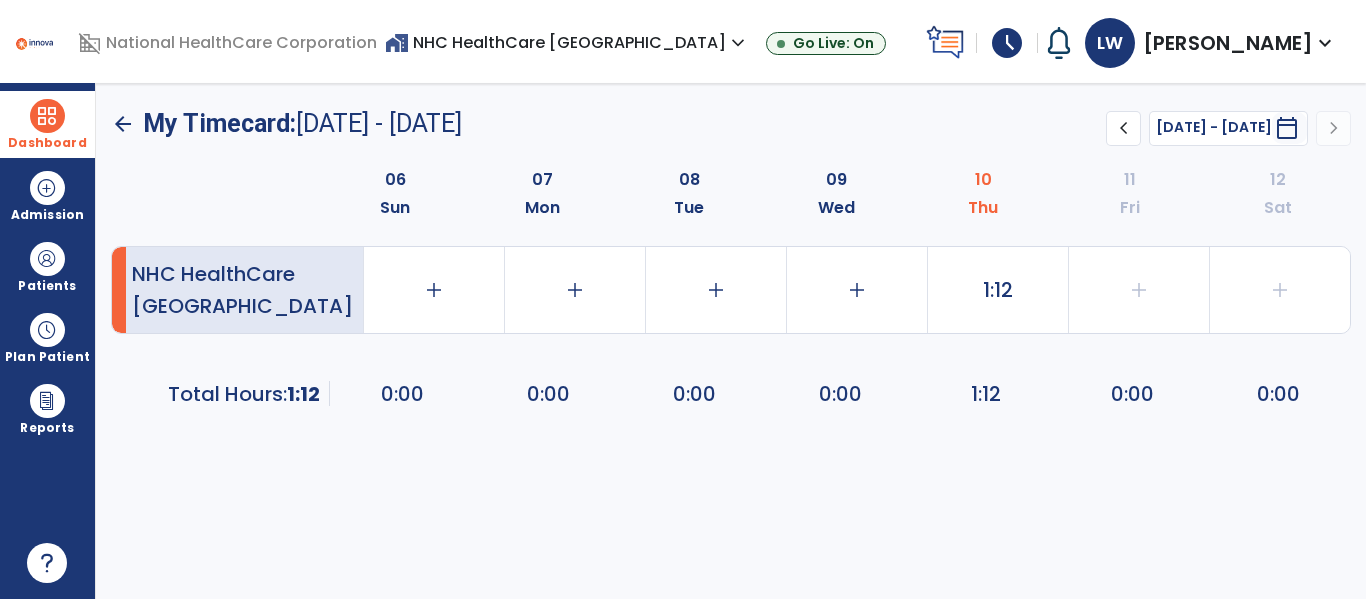 click on "schedule" at bounding box center [1007, 43] 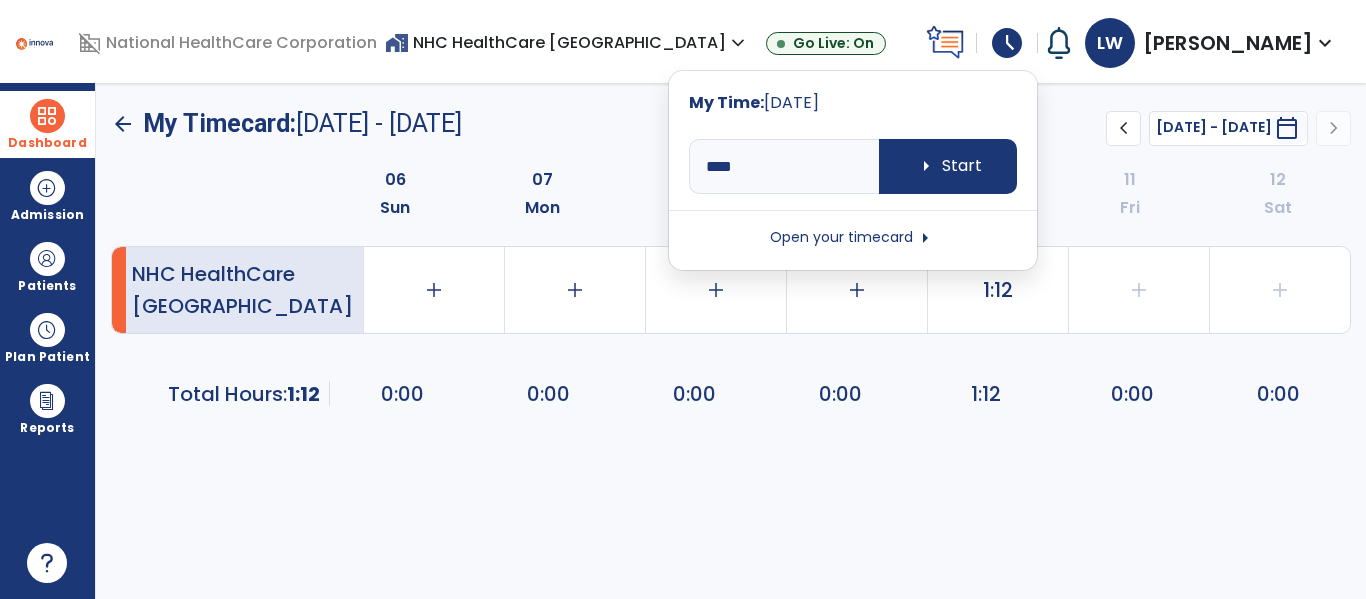 click on "[PERSON_NAME] , [PERSON_NAME]   expand_more" at bounding box center (1211, 43) 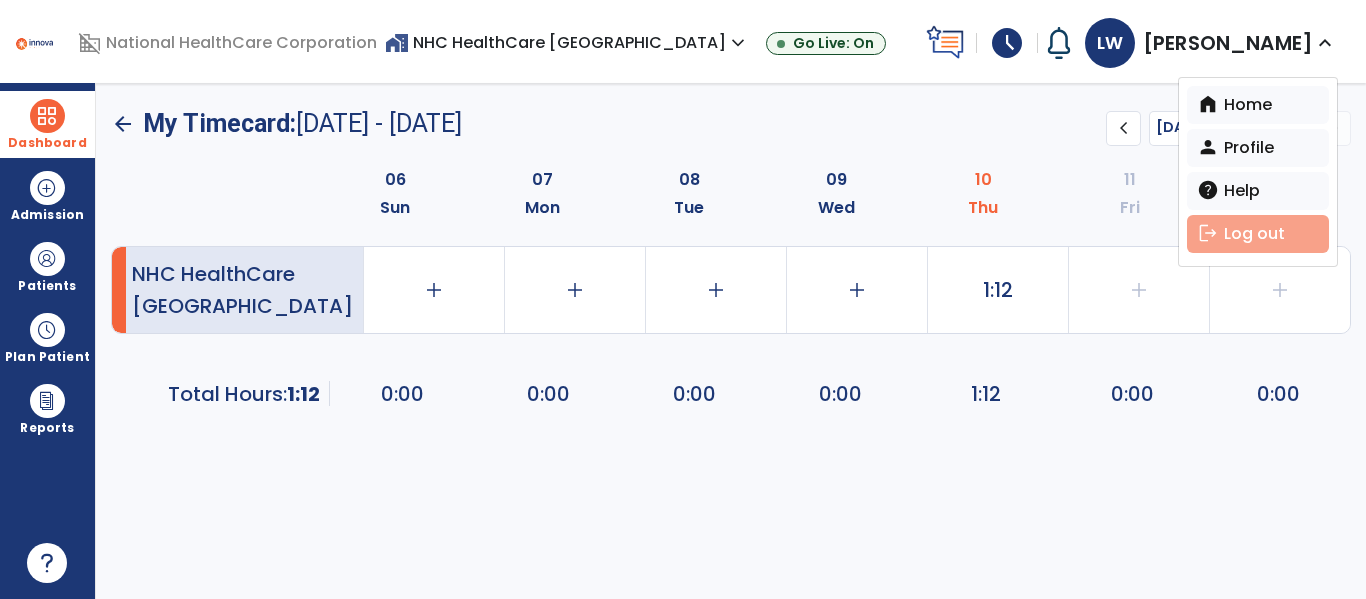 click on "logout   Log out" at bounding box center [1258, 234] 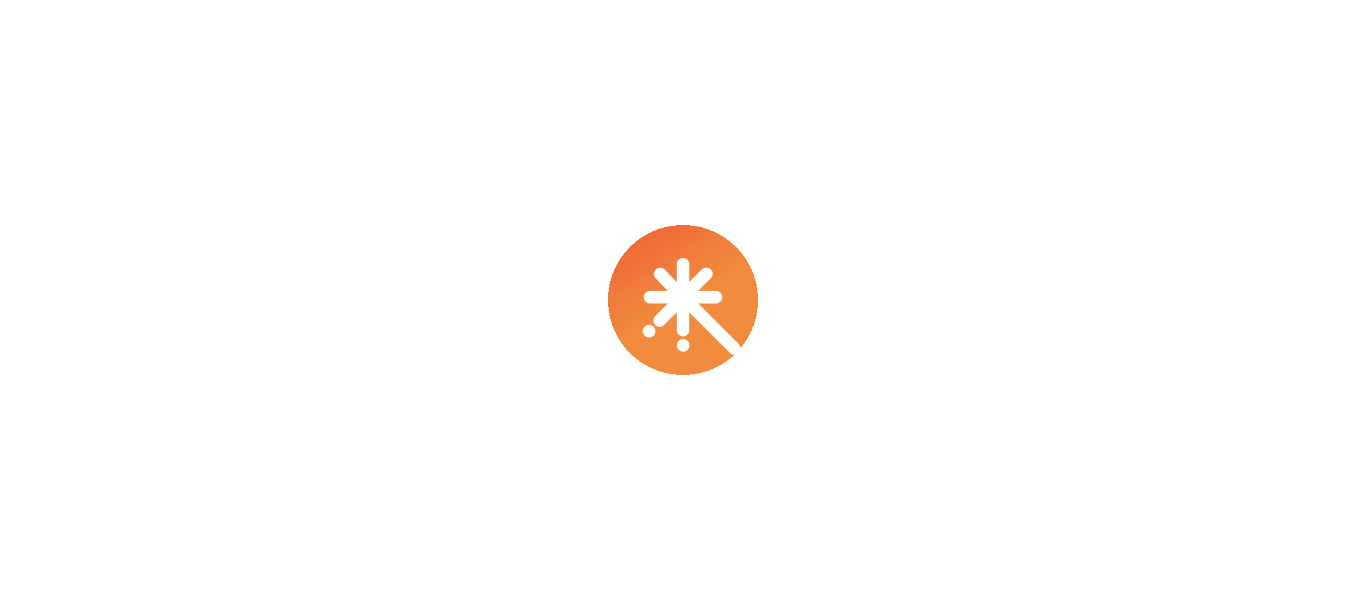 scroll, scrollTop: 0, scrollLeft: 0, axis: both 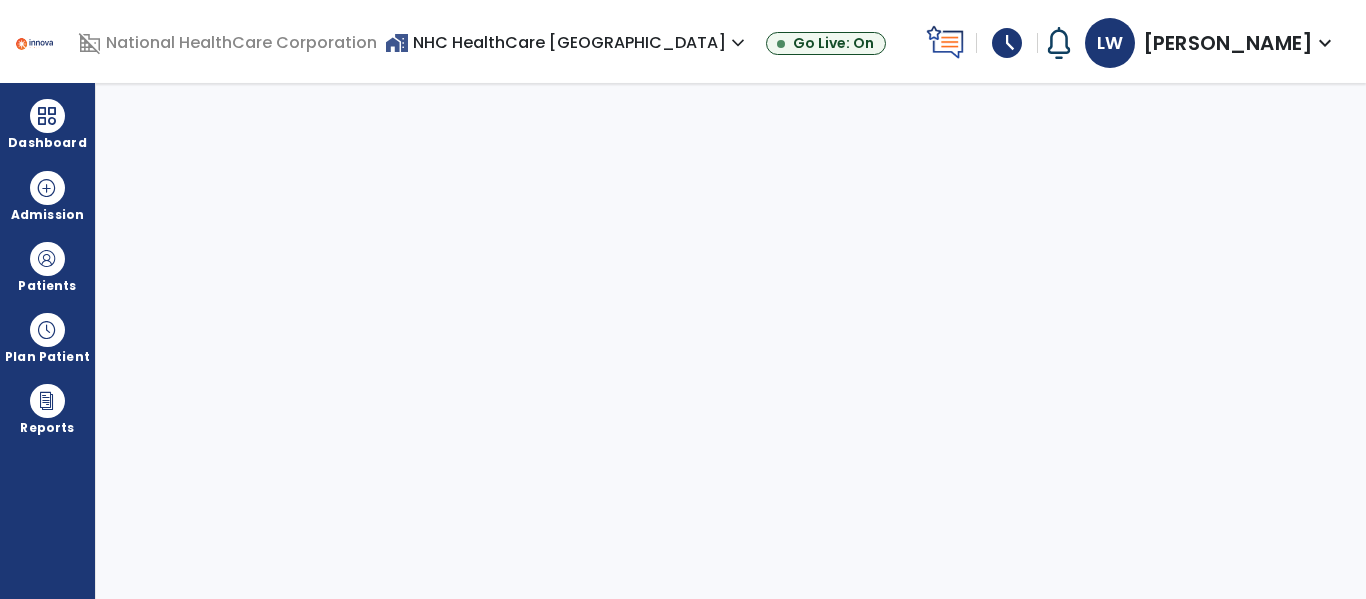 select on "****" 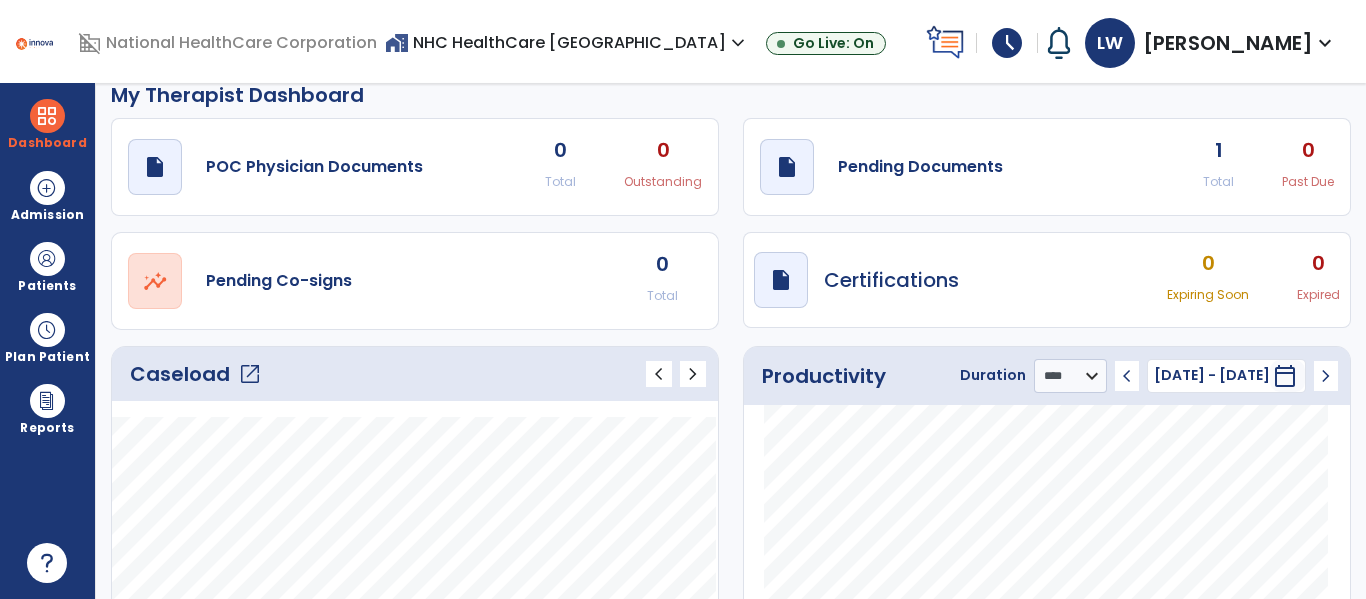 scroll, scrollTop: 0, scrollLeft: 0, axis: both 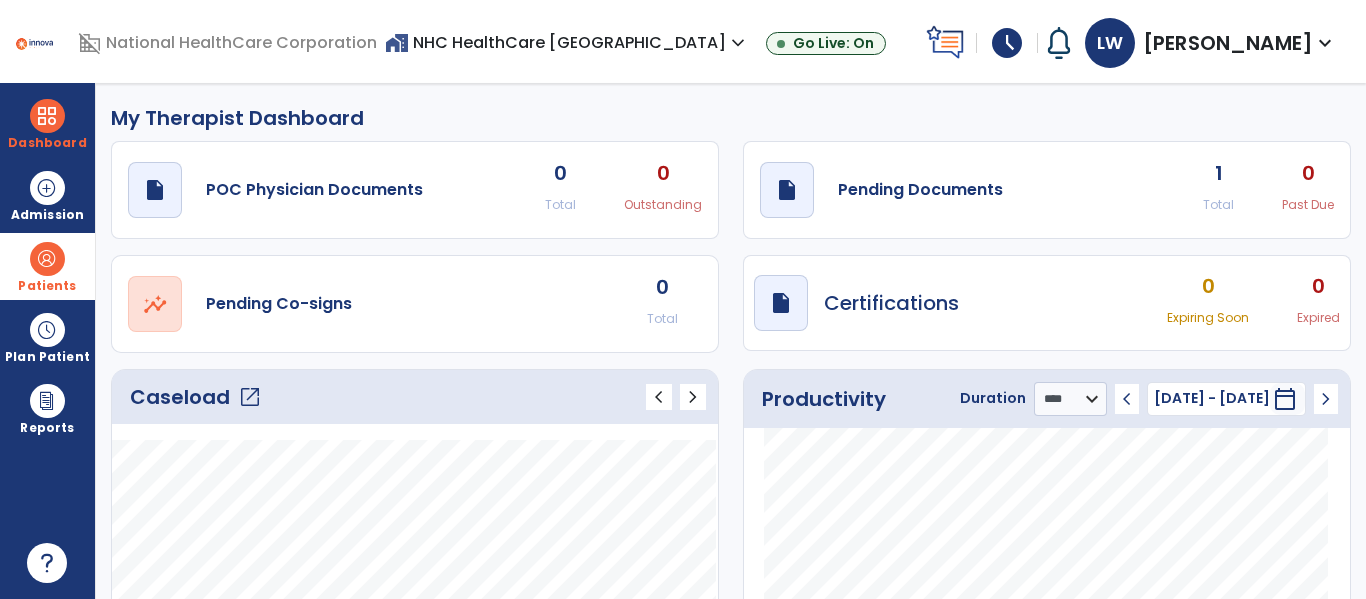 click at bounding box center (47, 259) 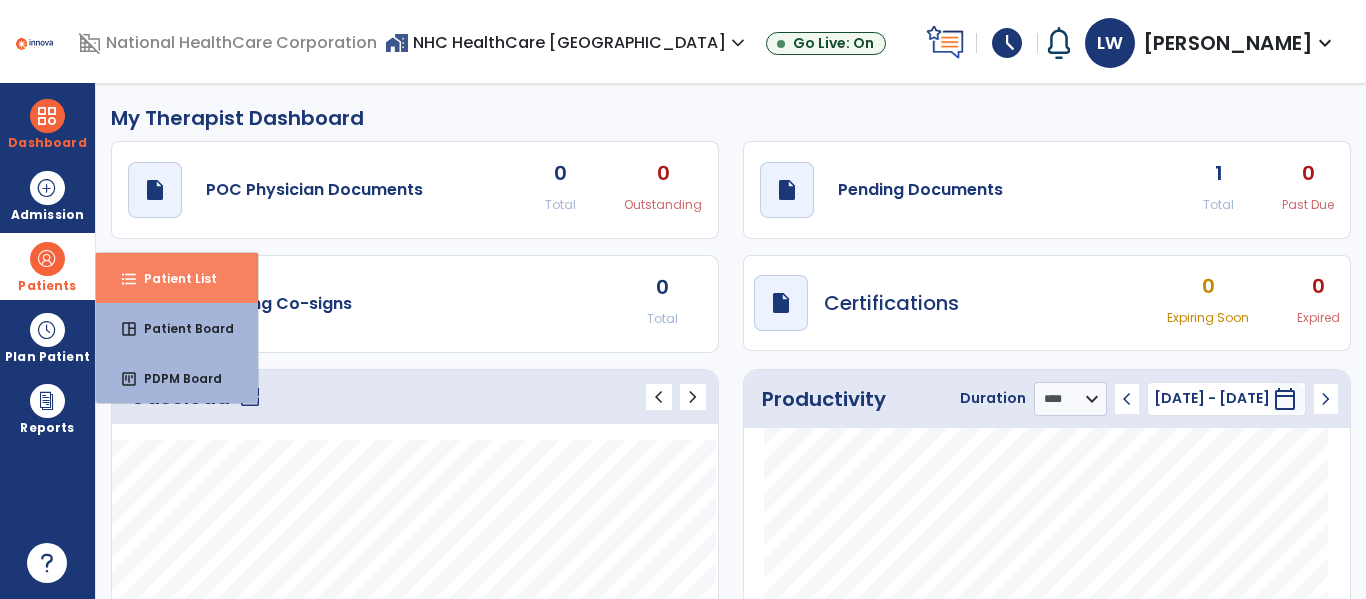 click on "format_list_bulleted  Patient List" at bounding box center [177, 278] 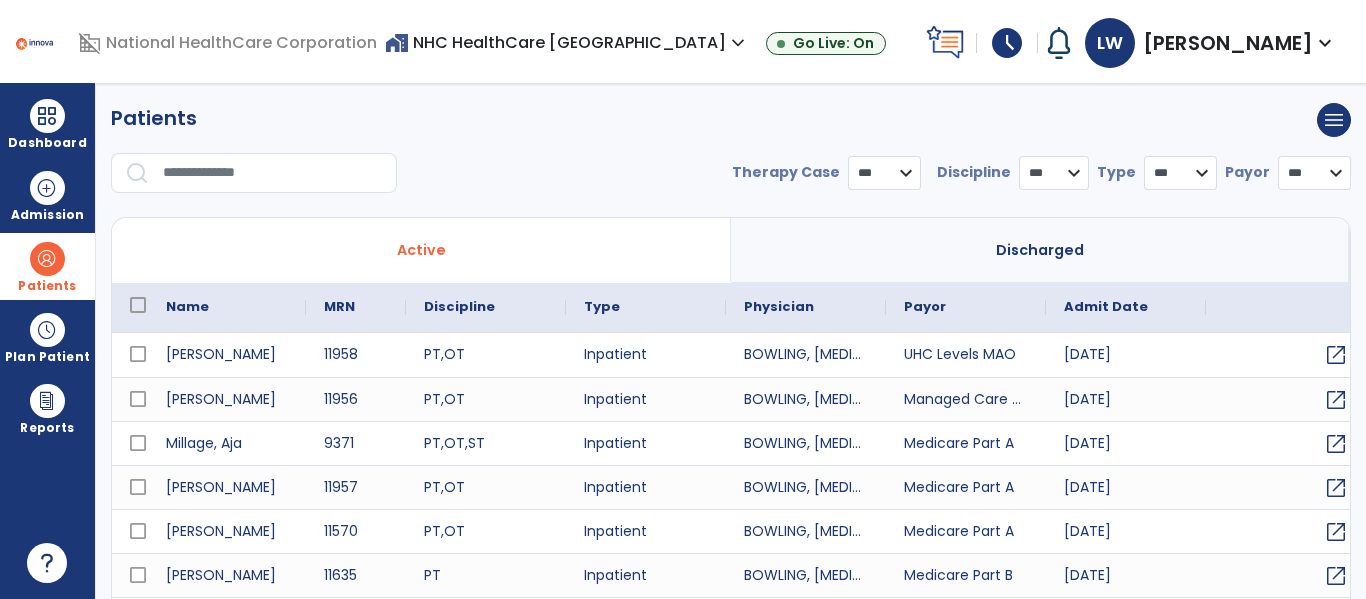 select on "***" 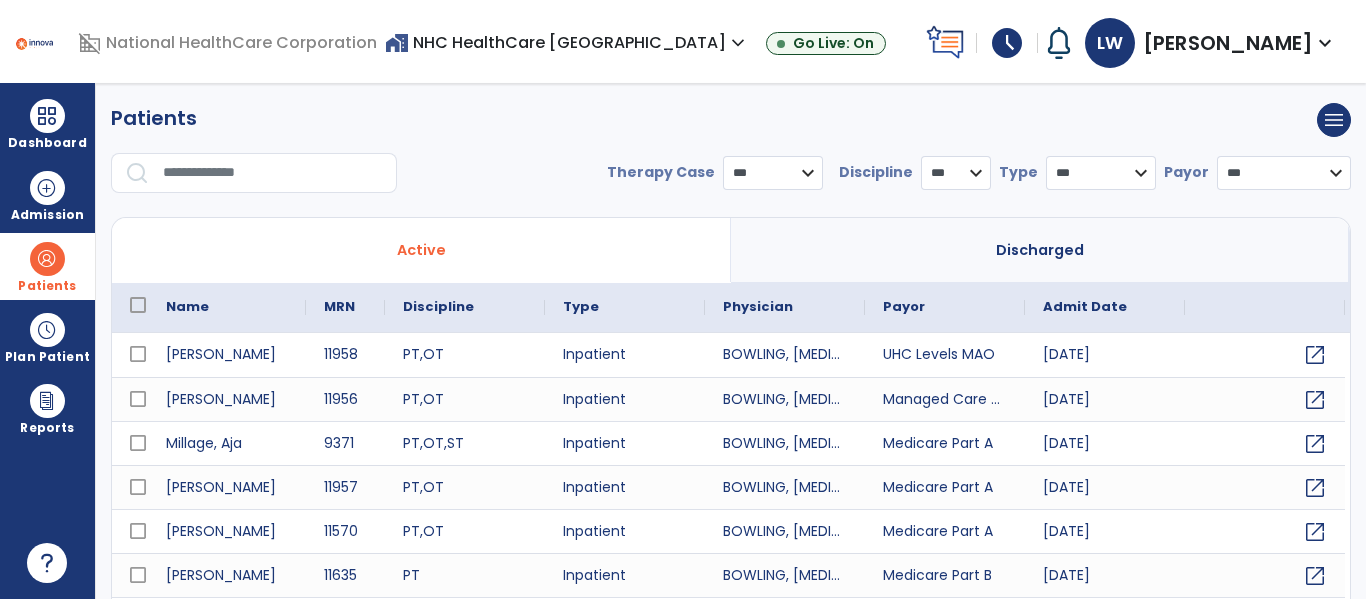 click at bounding box center (273, 173) 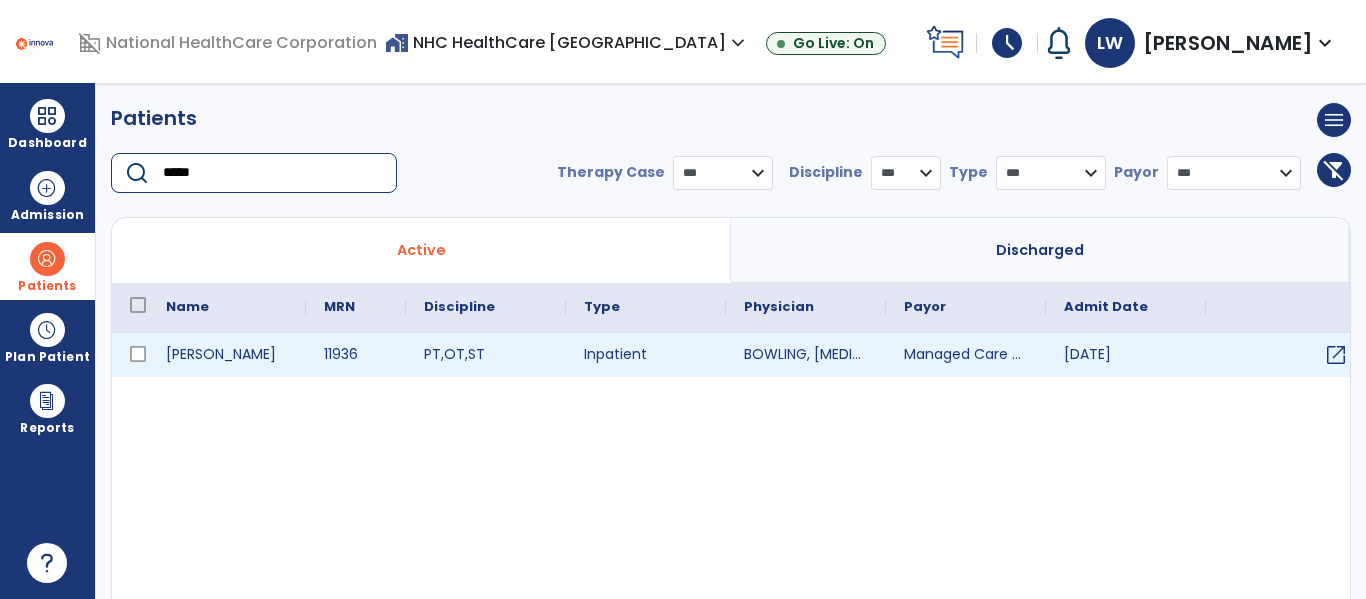 type on "*****" 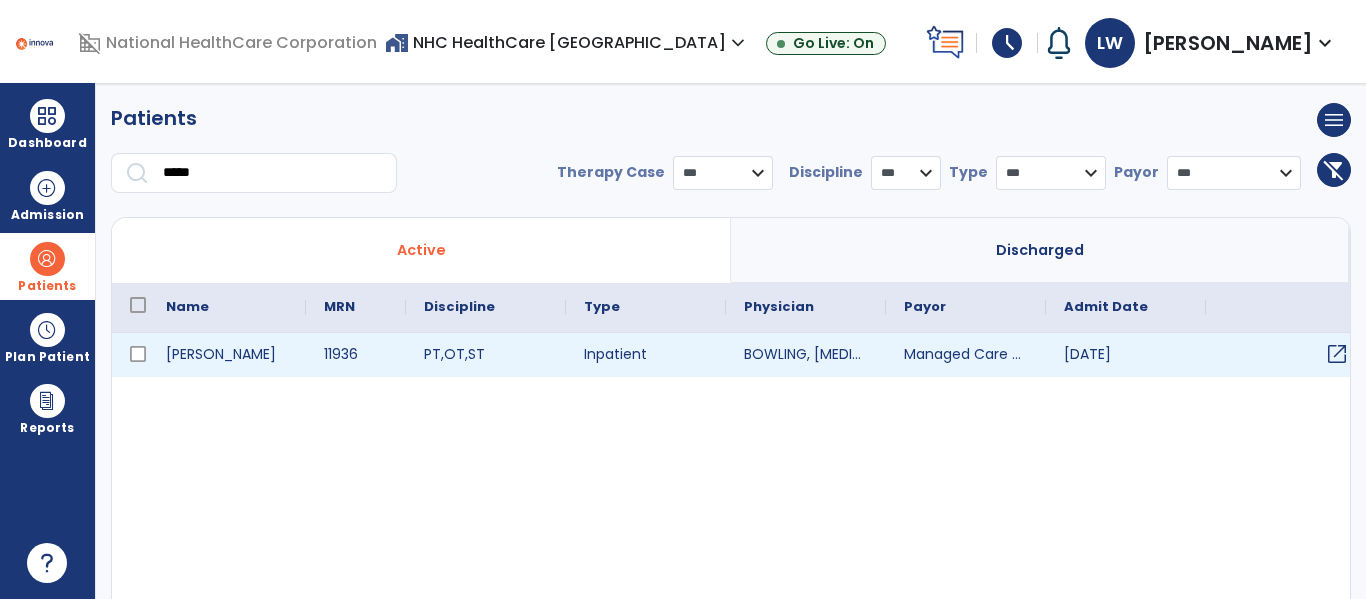 click on "open_in_new" at bounding box center (1337, 354) 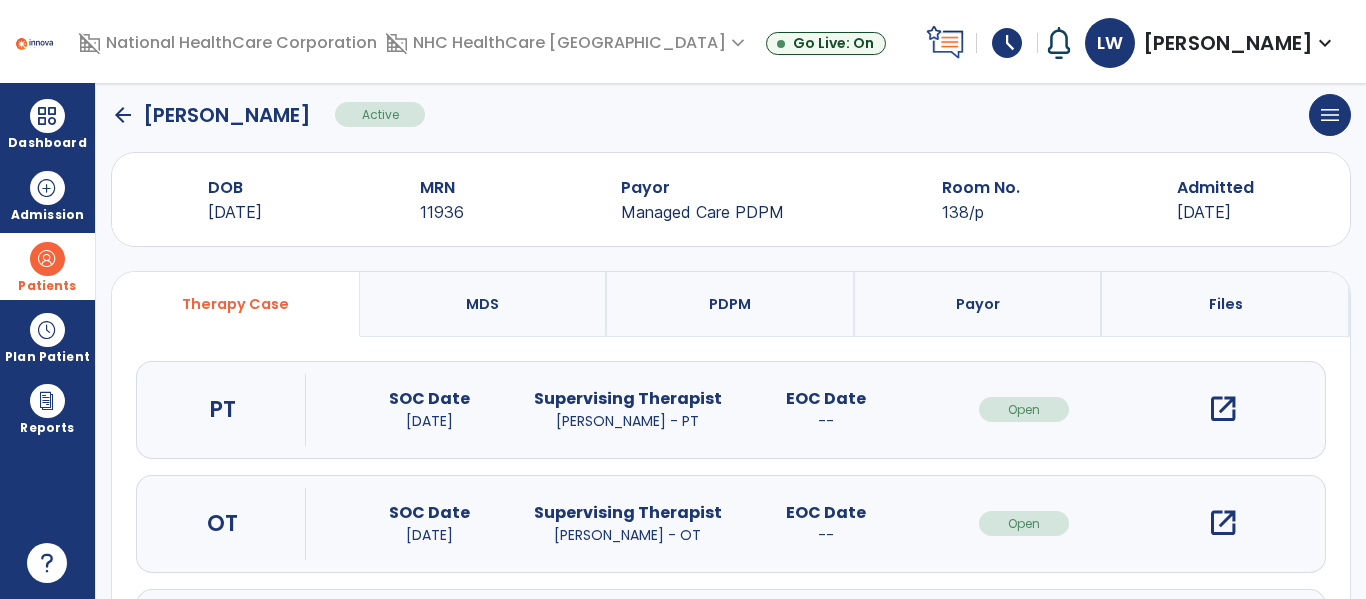 scroll, scrollTop: 162, scrollLeft: 0, axis: vertical 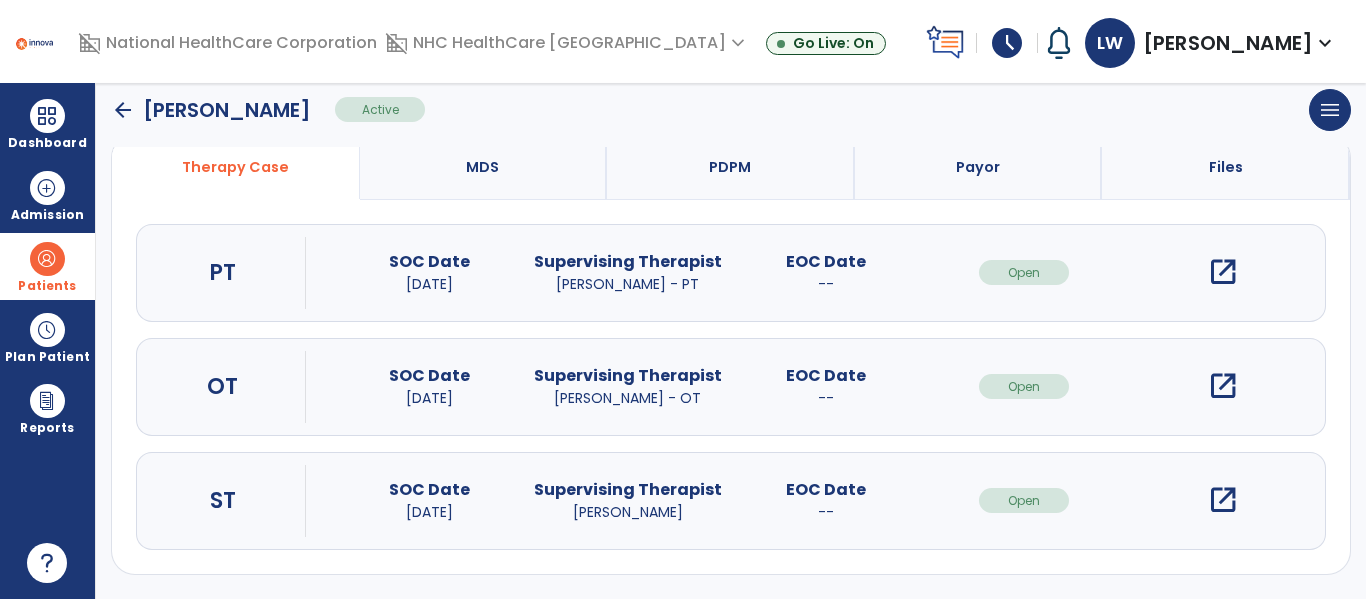 click on "open_in_new" at bounding box center [1223, 500] 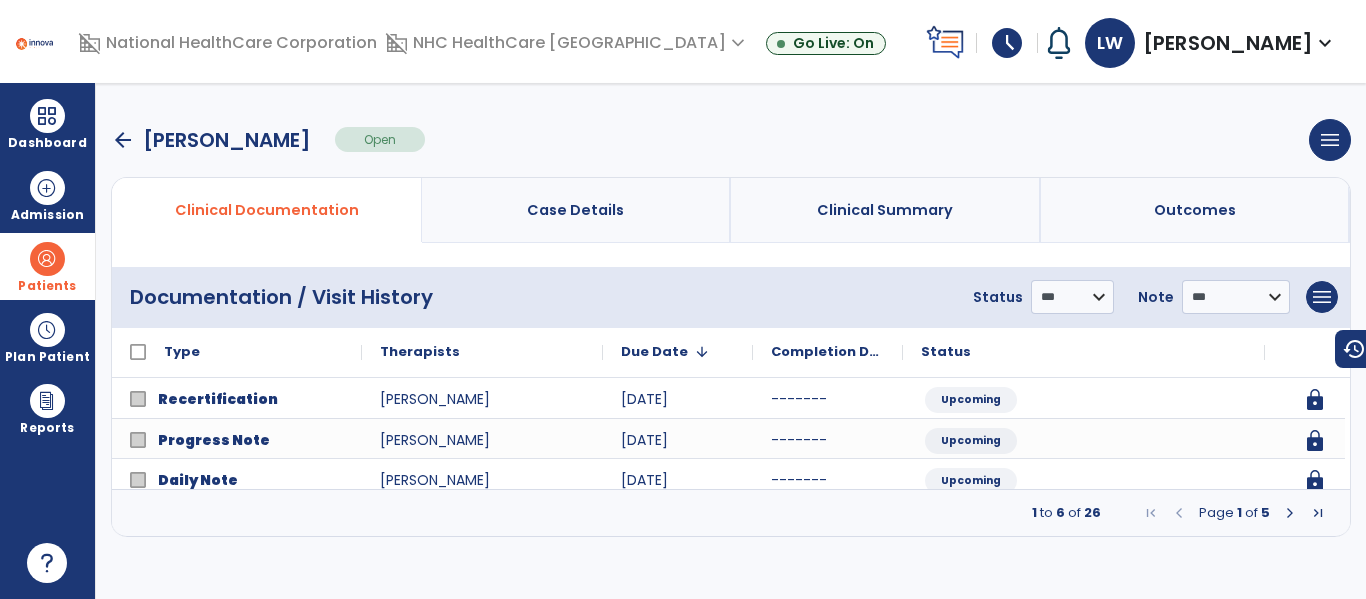 scroll, scrollTop: 0, scrollLeft: 0, axis: both 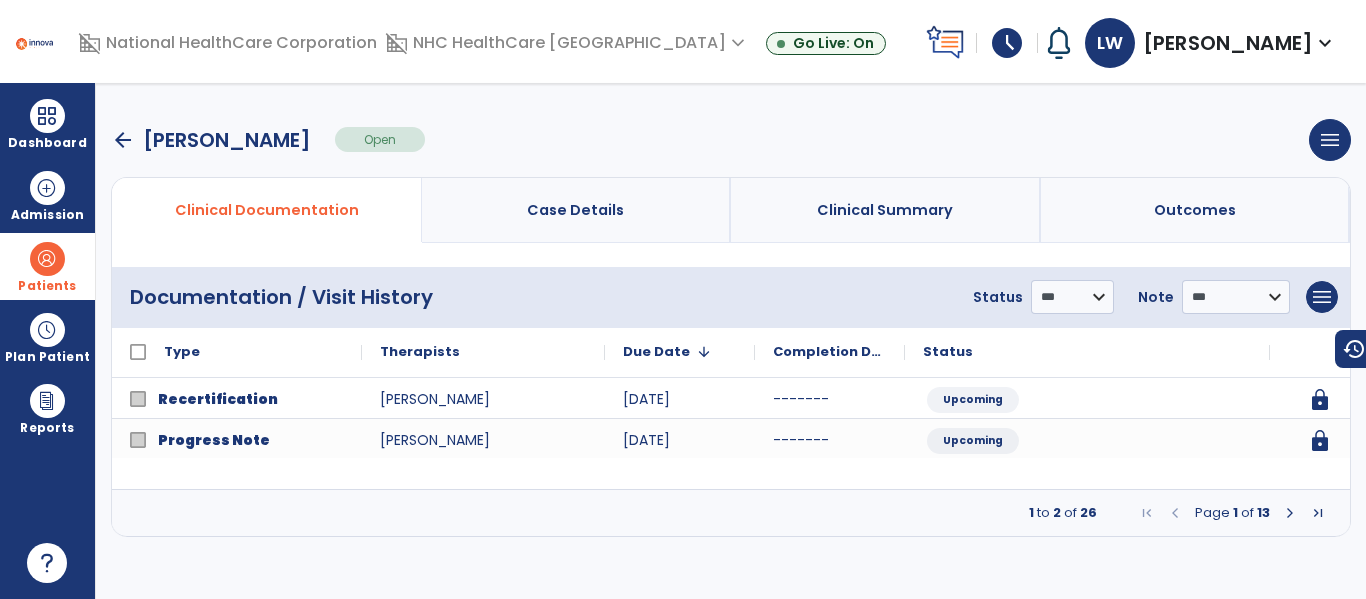 click at bounding box center [1290, 513] 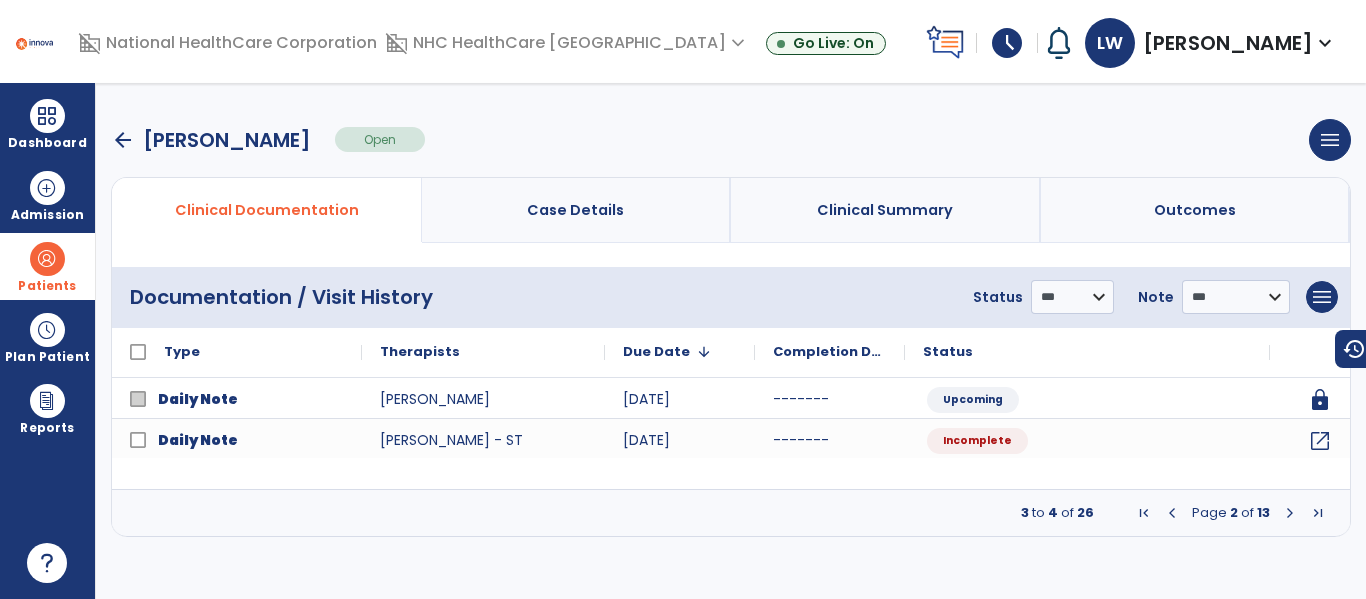 click at bounding box center (1290, 513) 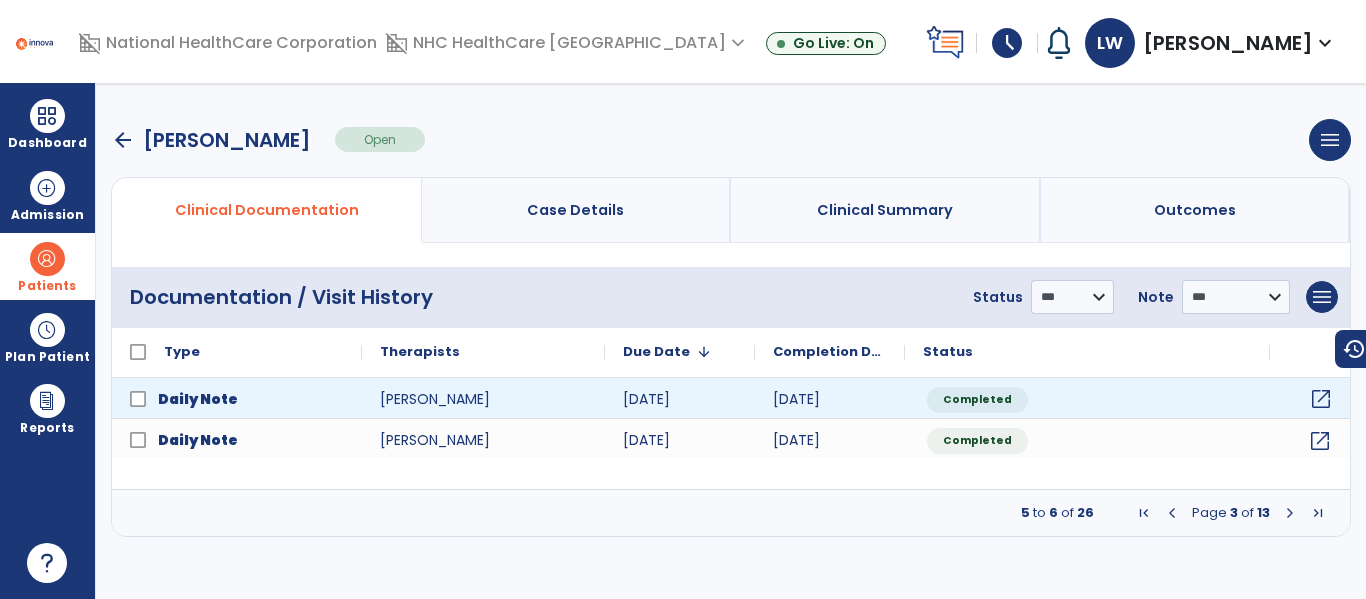 click on "open_in_new" 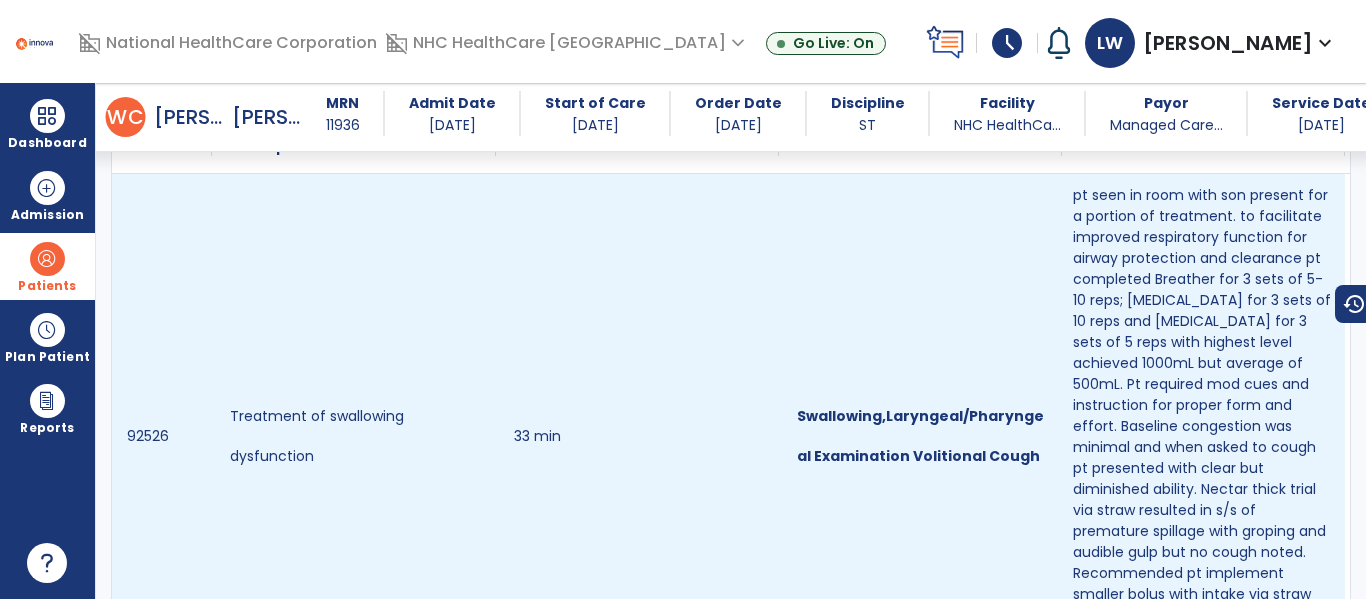 scroll, scrollTop: 1608, scrollLeft: 0, axis: vertical 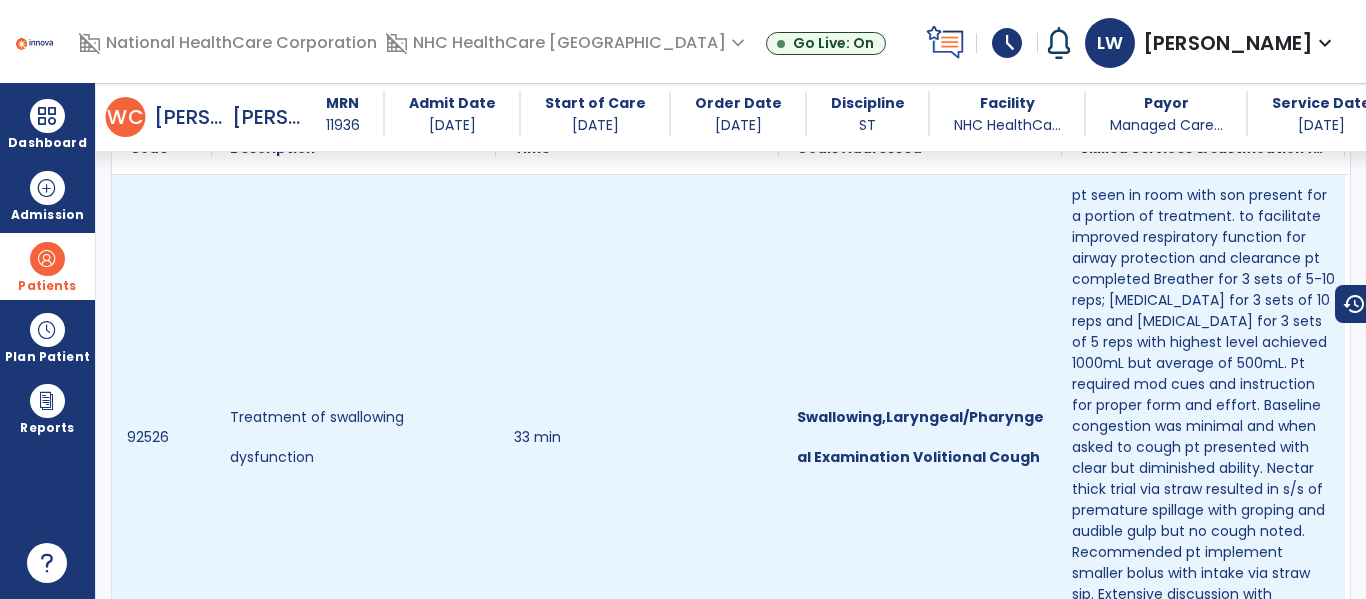 drag, startPoint x: 1073, startPoint y: 194, endPoint x: 1193, endPoint y: 225, distance: 123.9395 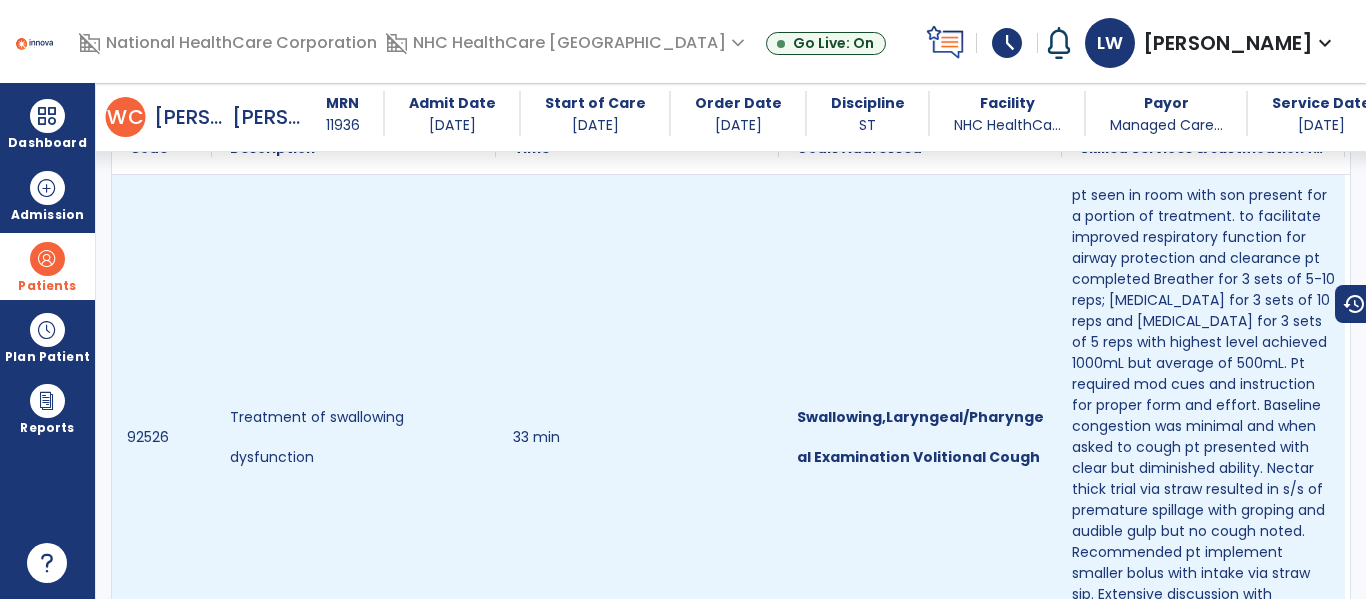 drag, startPoint x: 1193, startPoint y: 225, endPoint x: 521, endPoint y: 317, distance: 678.2684 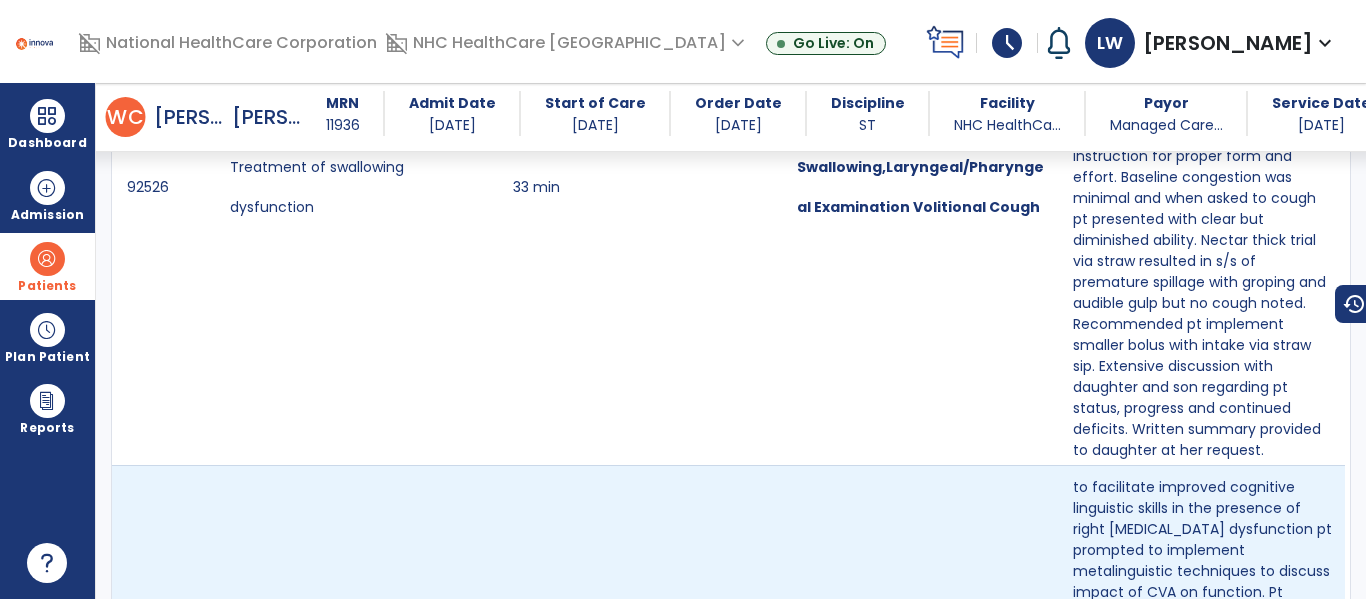 scroll, scrollTop: 1807, scrollLeft: 0, axis: vertical 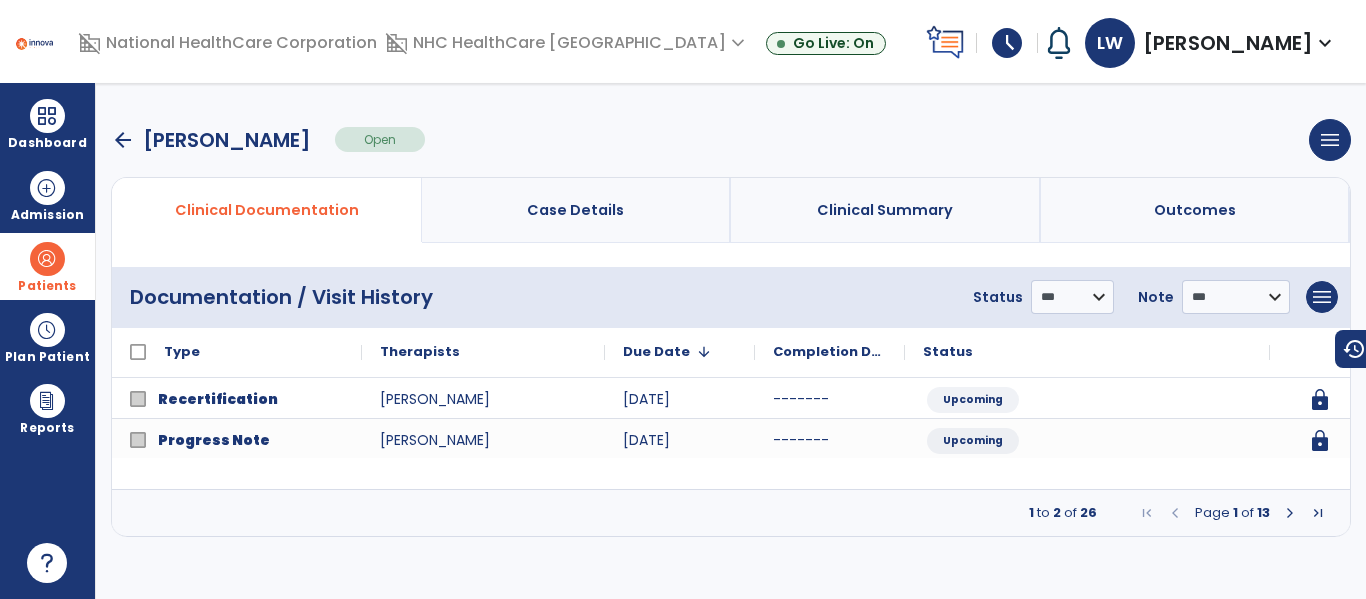click at bounding box center [1290, 513] 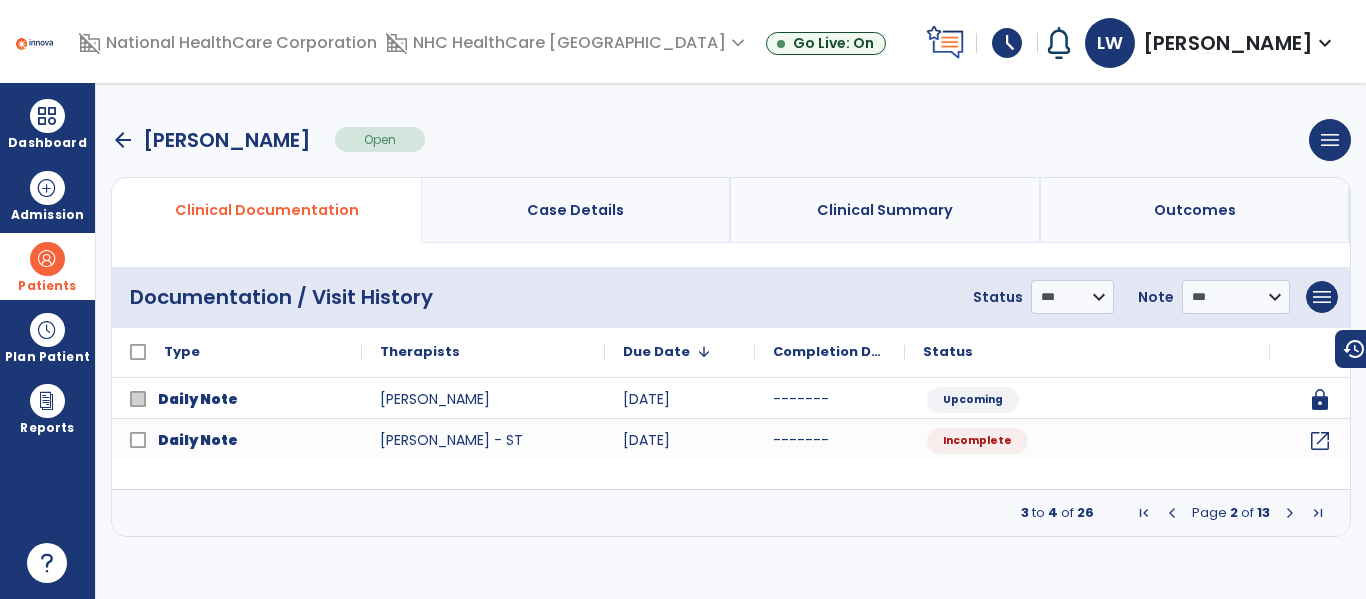 click at bounding box center [1290, 513] 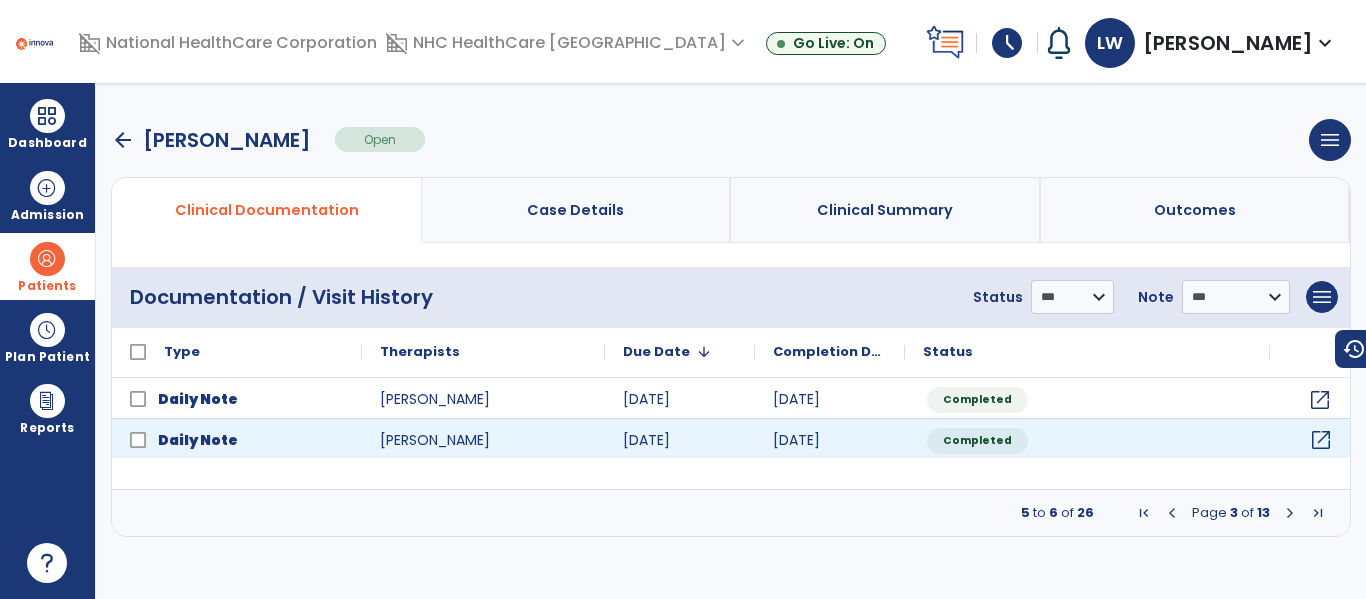 click on "open_in_new" 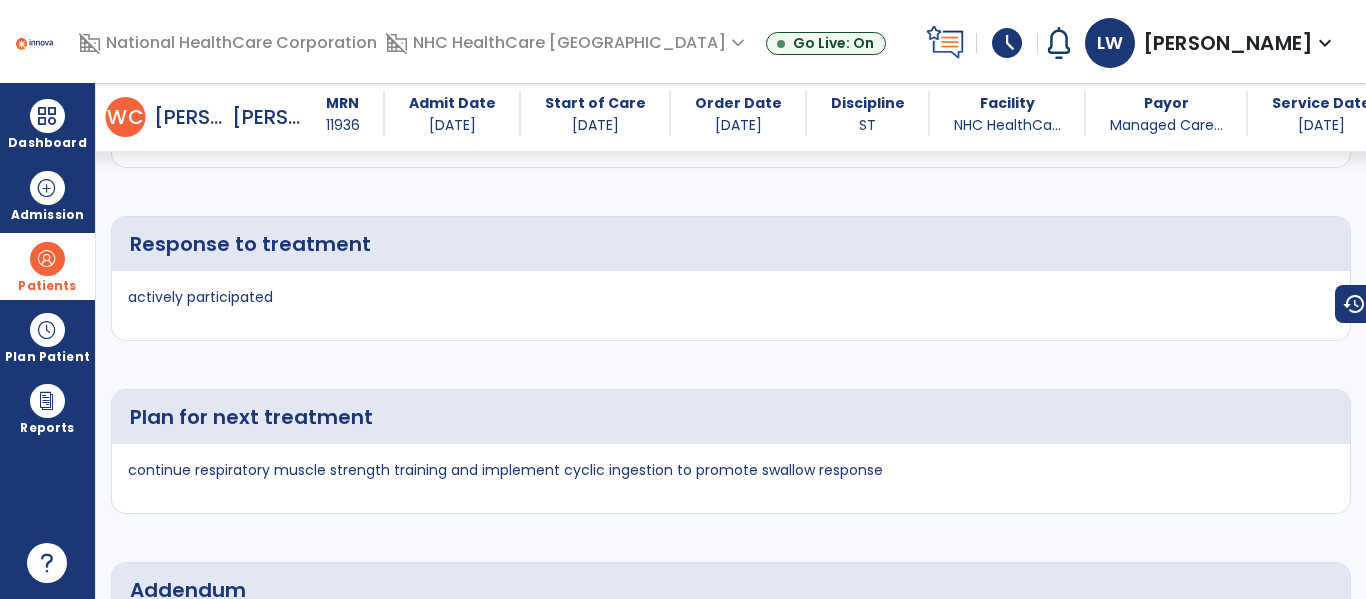 scroll, scrollTop: 4704, scrollLeft: 0, axis: vertical 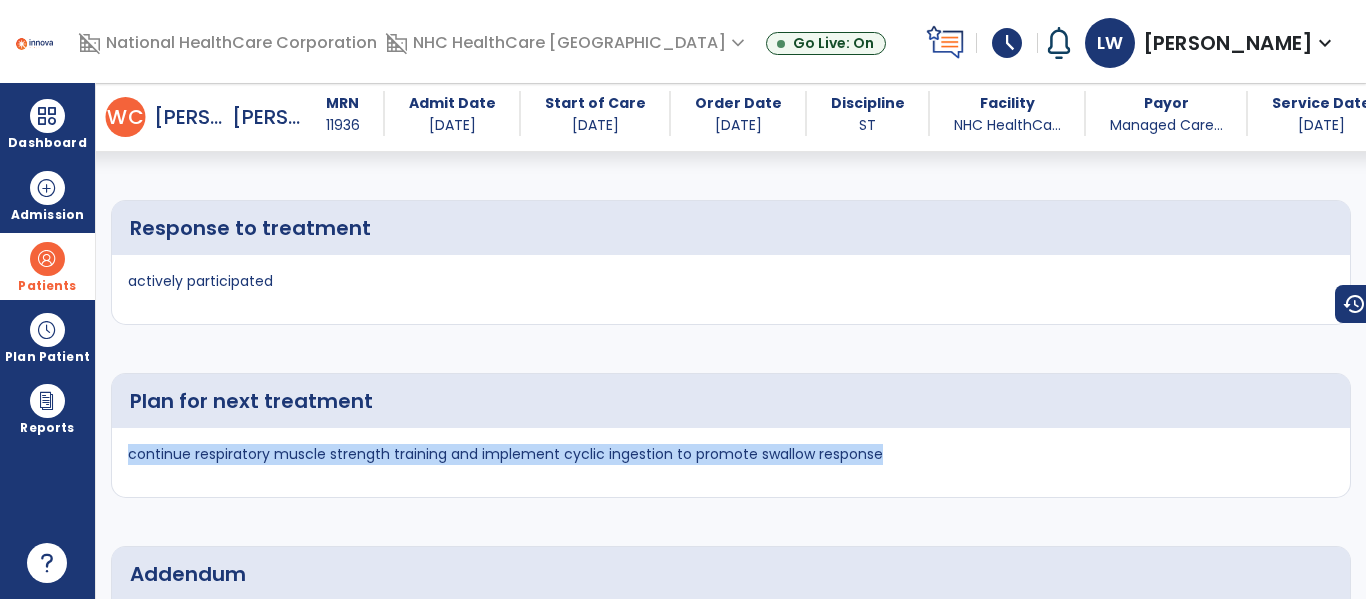 drag, startPoint x: 124, startPoint y: 416, endPoint x: 886, endPoint y: 415, distance: 762.0007 